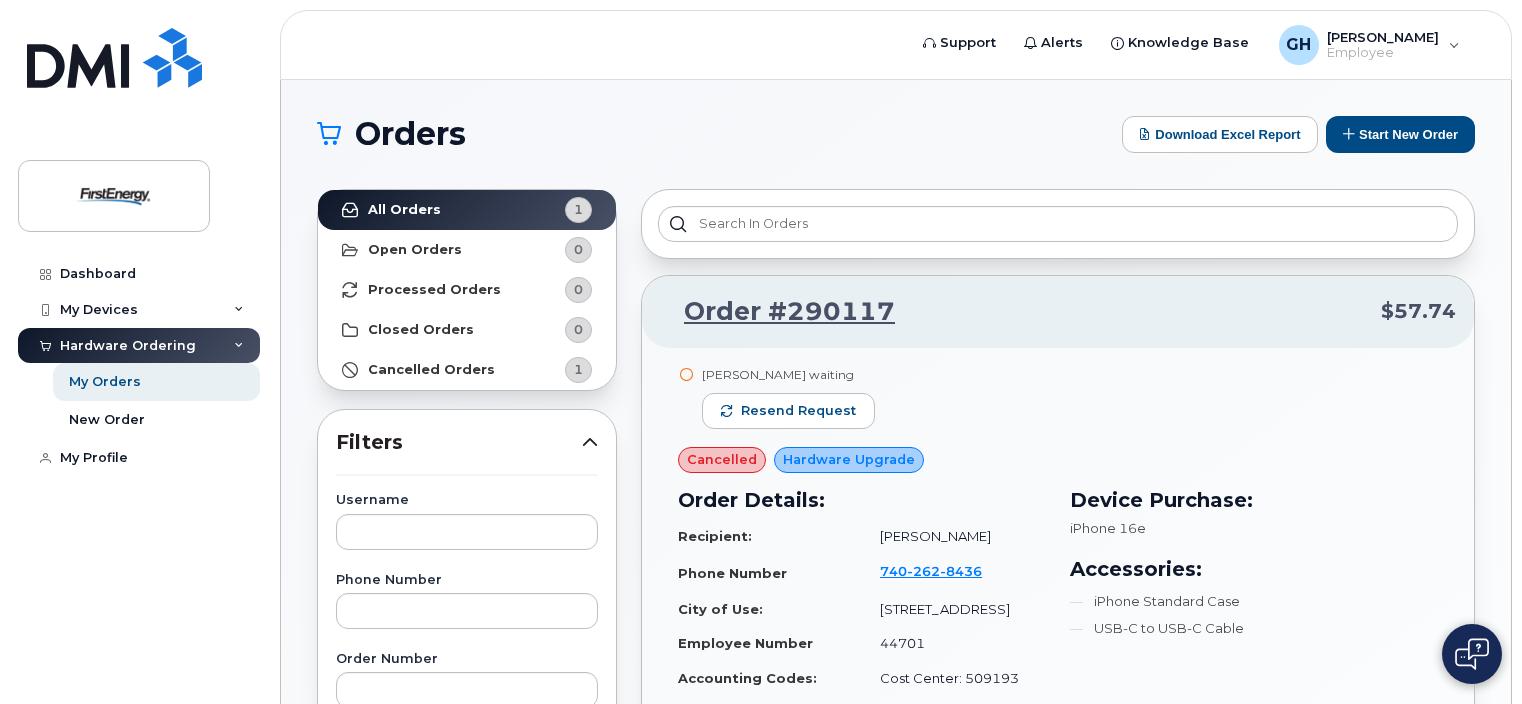 scroll, scrollTop: 0, scrollLeft: 0, axis: both 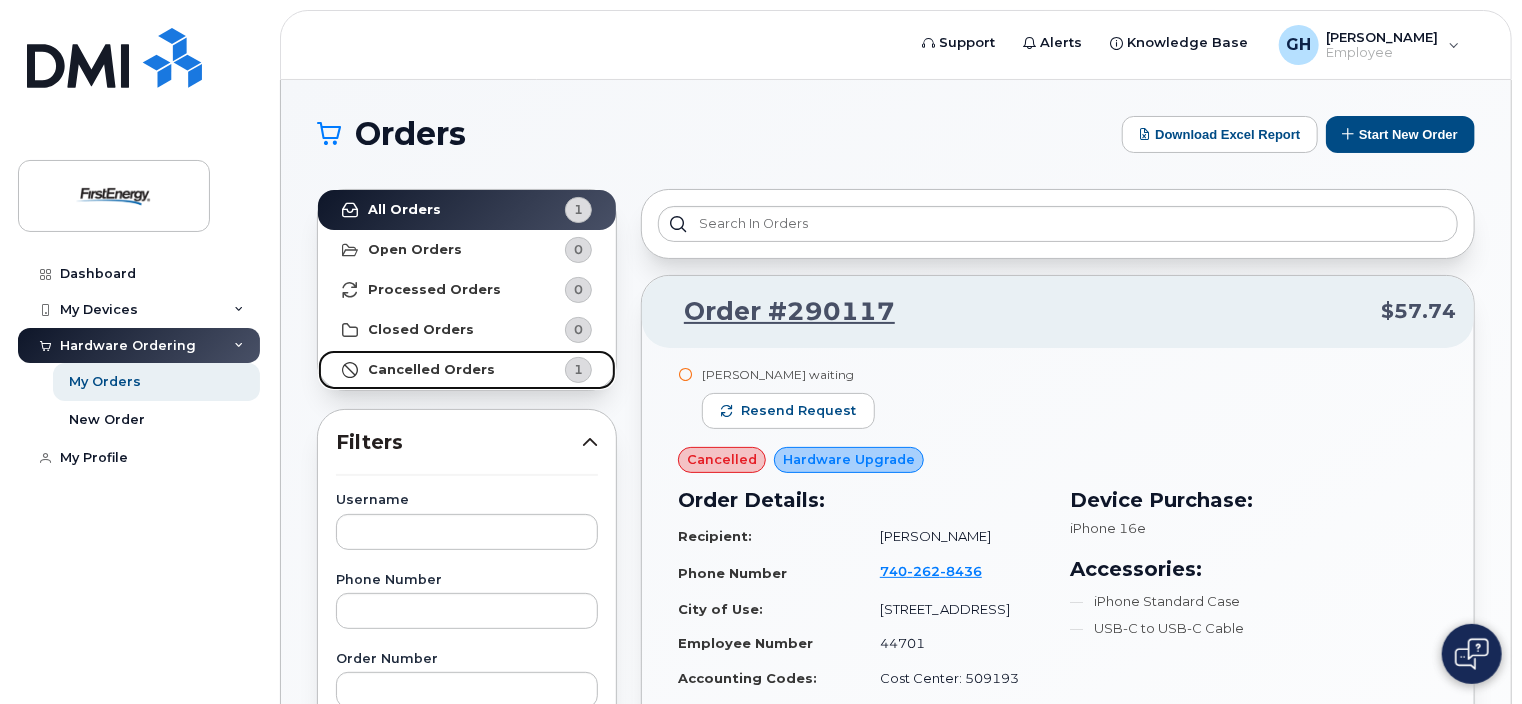 click on "Cancelled Orders" 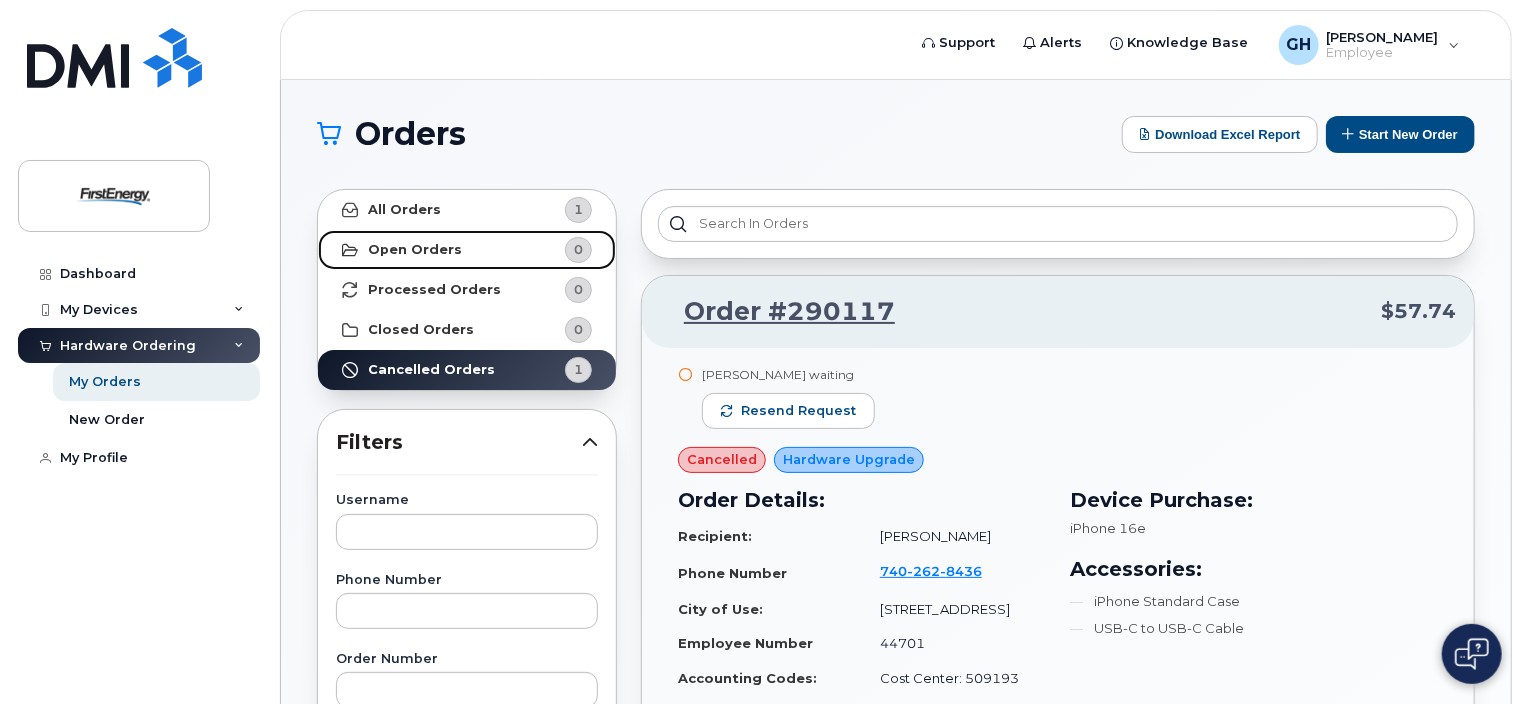 click on "Open Orders 0" 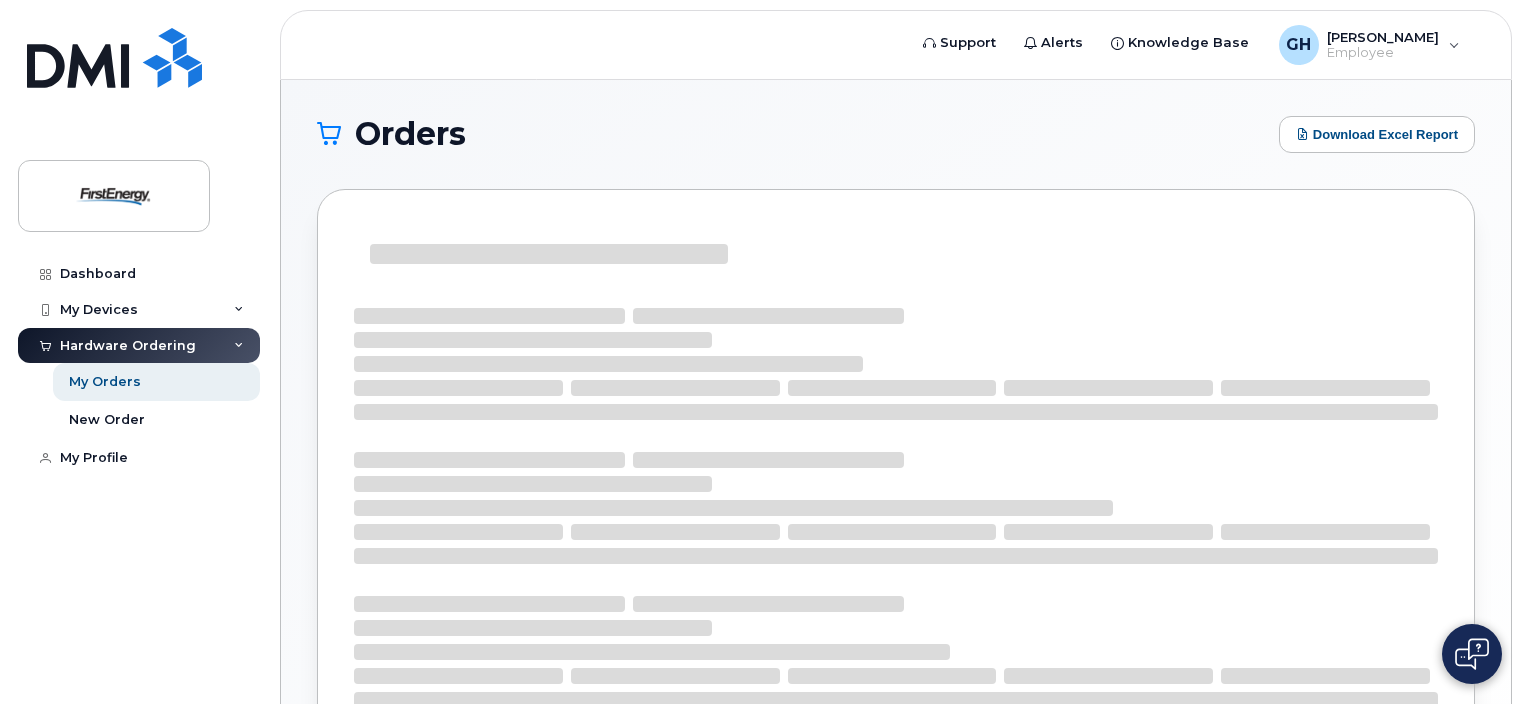 scroll, scrollTop: 0, scrollLeft: 0, axis: both 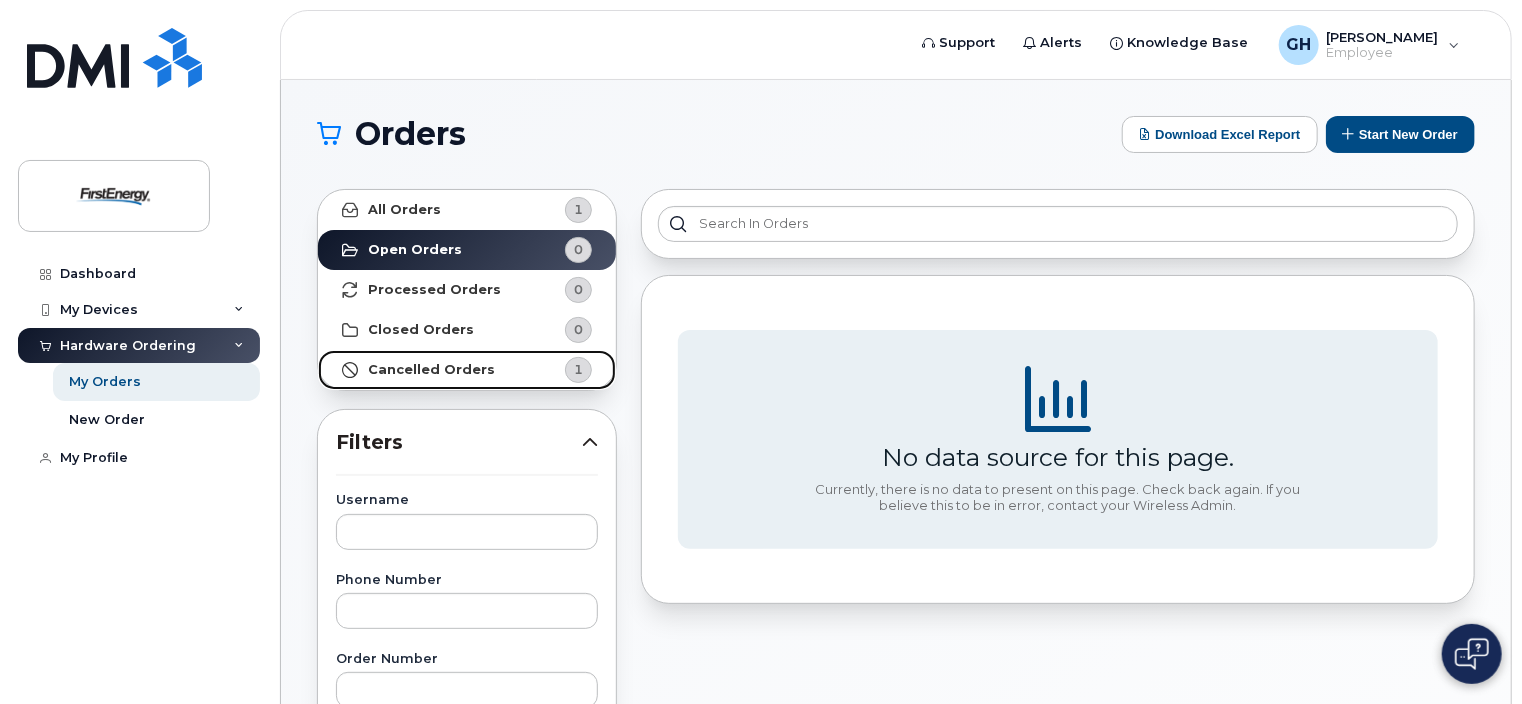click on "Cancelled Orders 1" 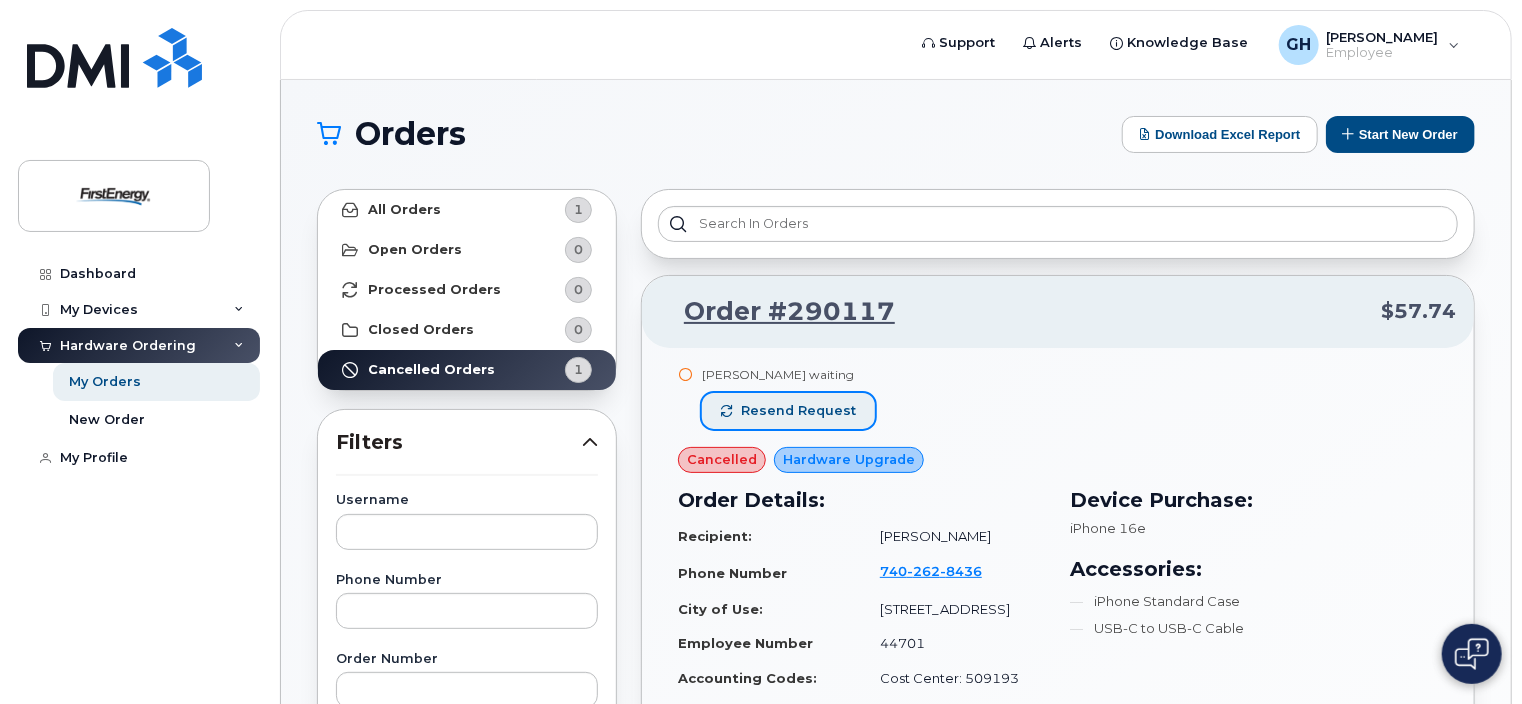 click on "Resend request" 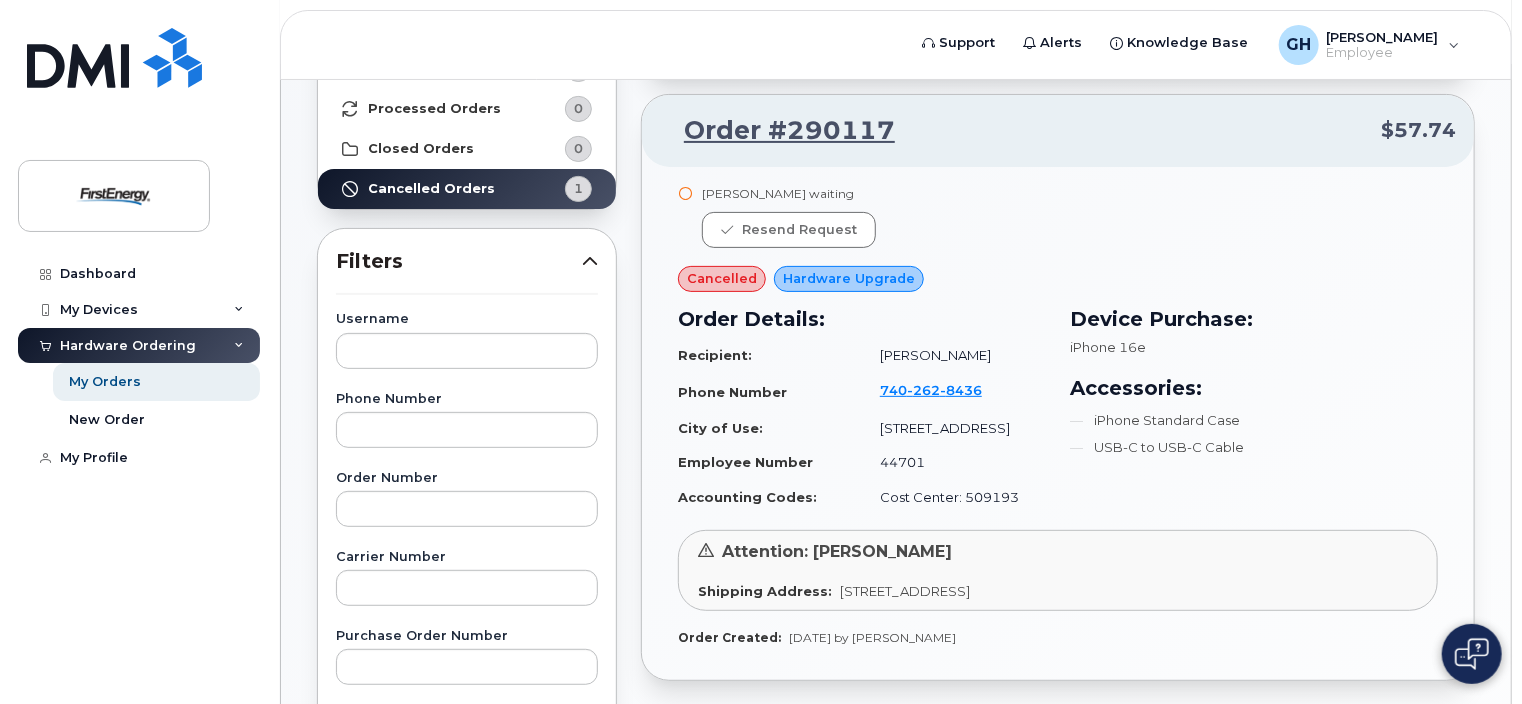 scroll, scrollTop: 0, scrollLeft: 0, axis: both 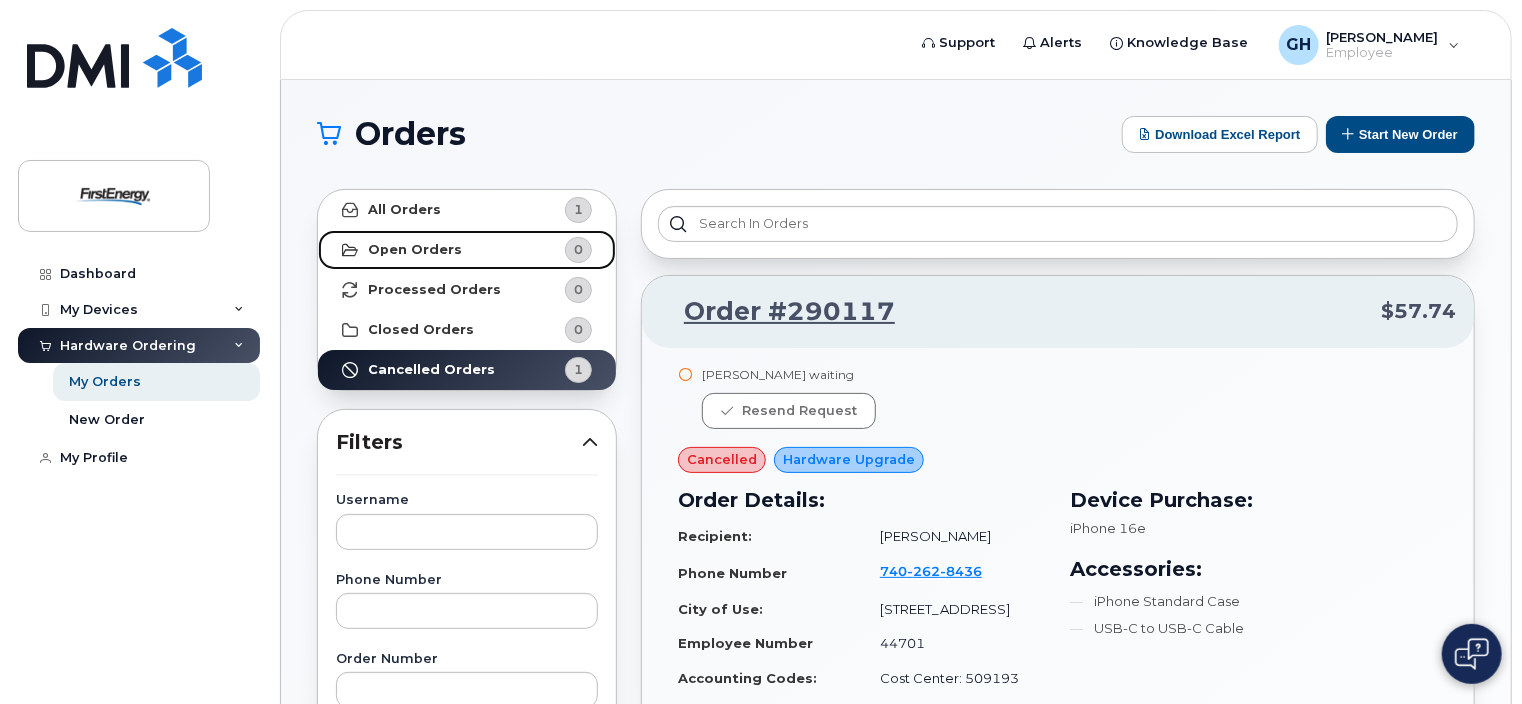 click on "Open Orders" 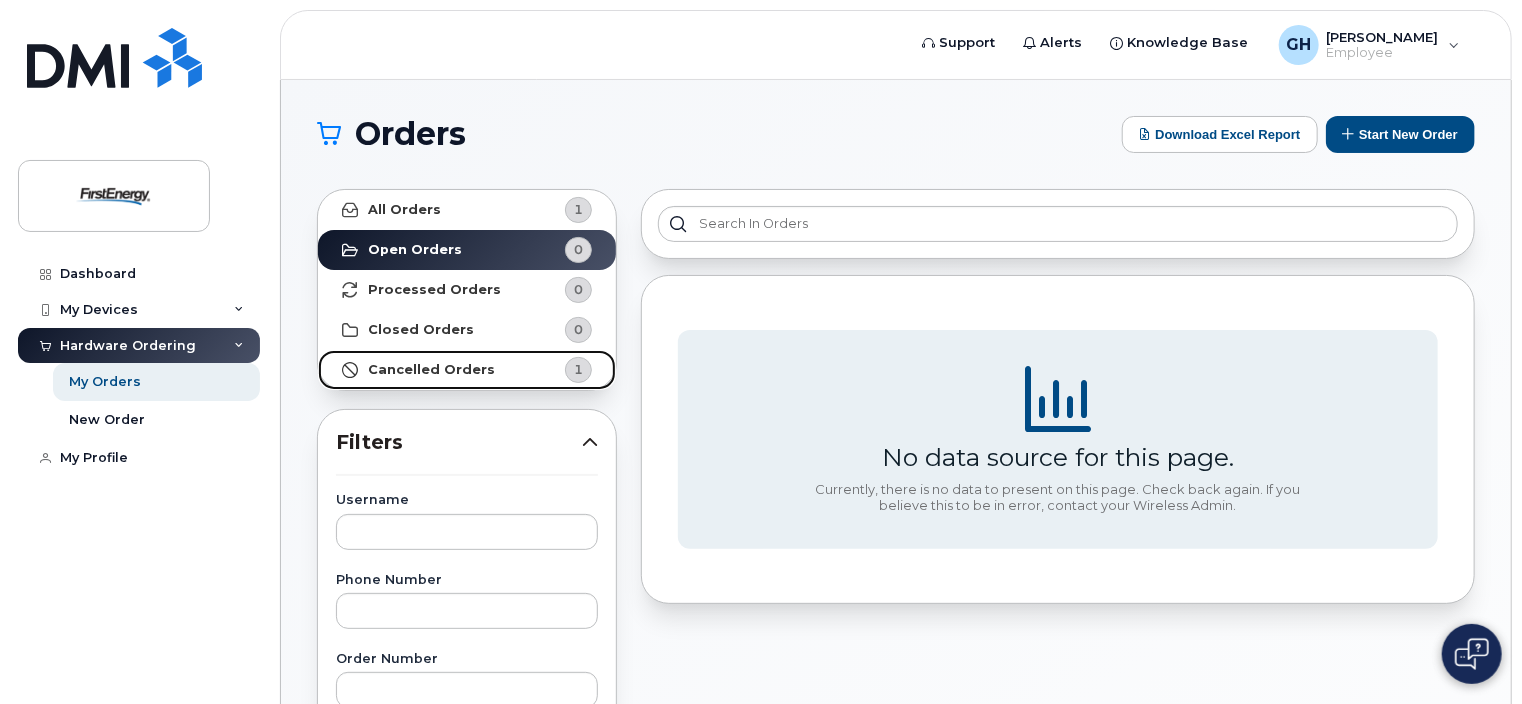 click on "Cancelled Orders" 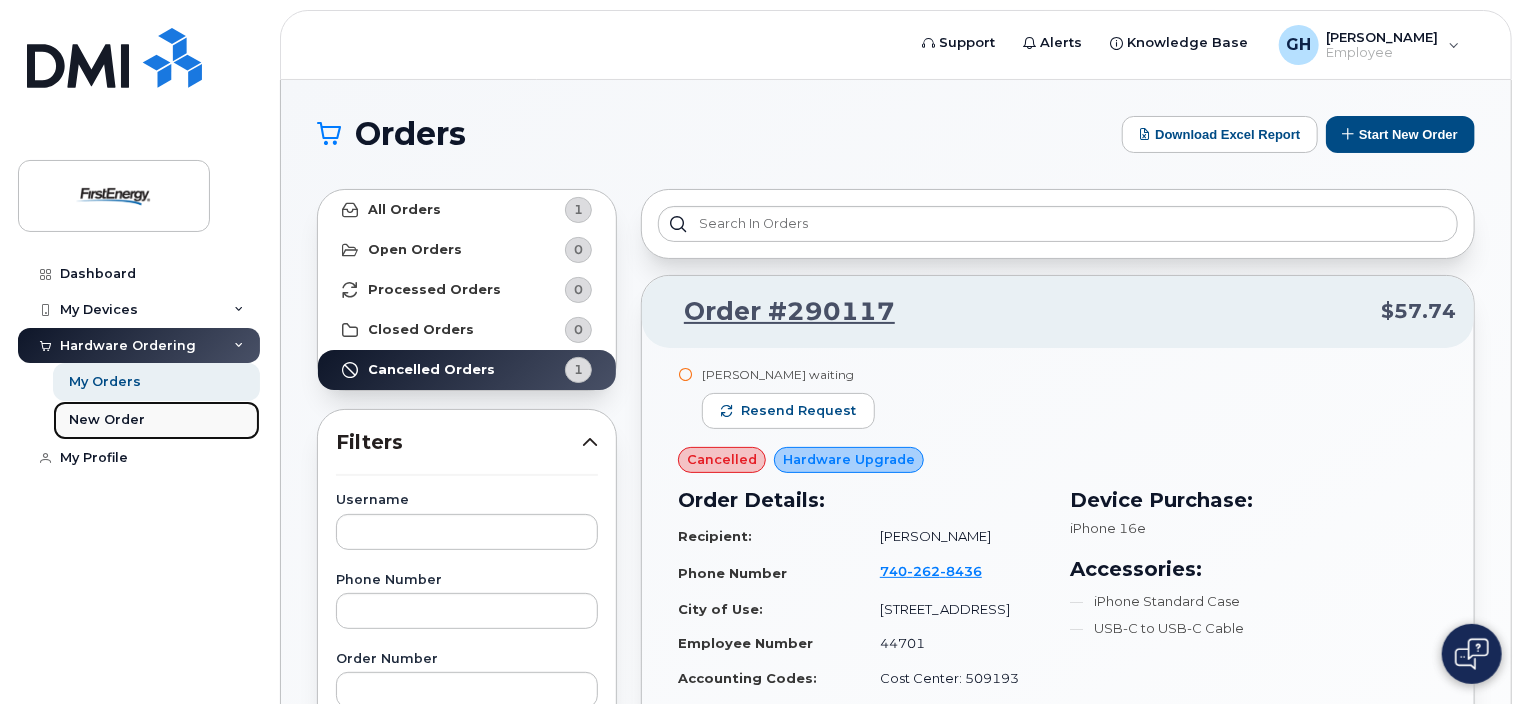 click on "New Order" 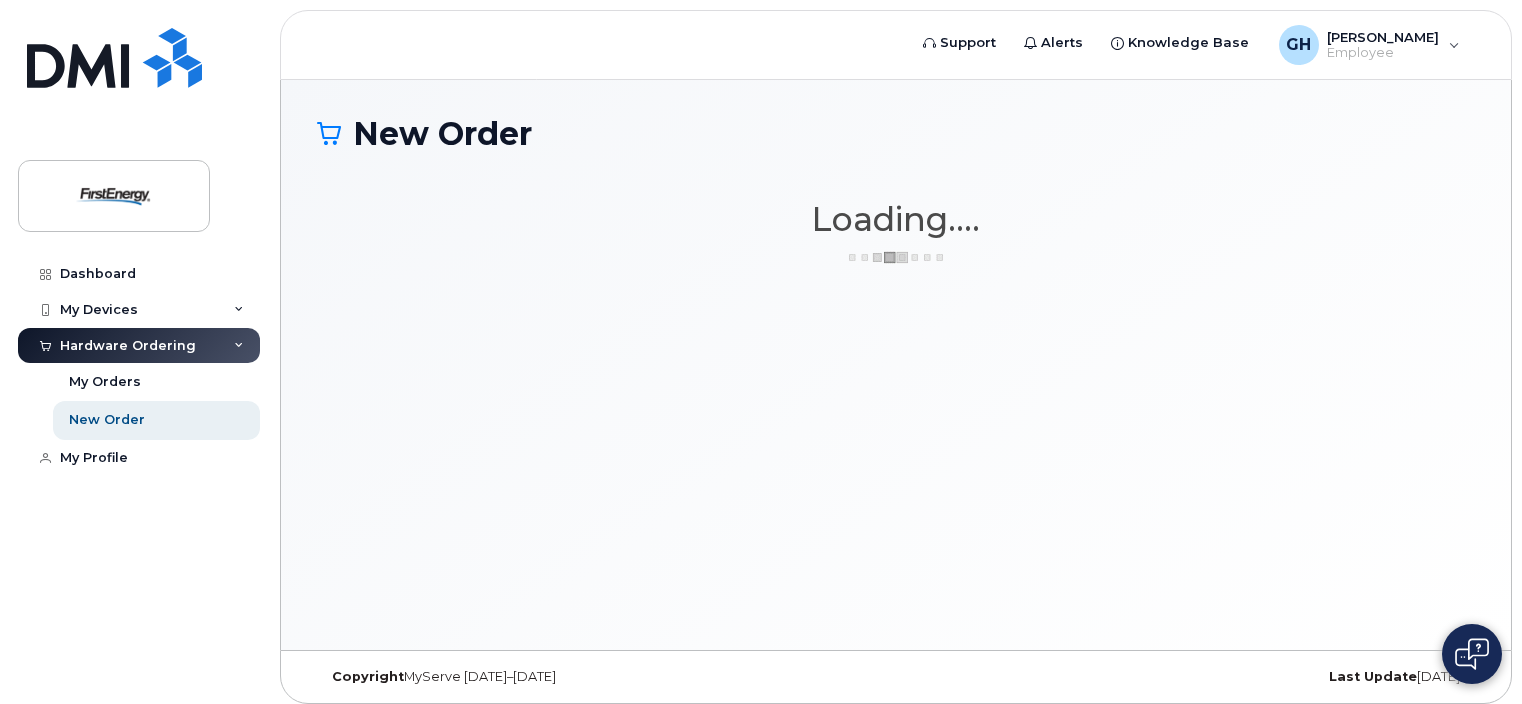 scroll, scrollTop: 0, scrollLeft: 0, axis: both 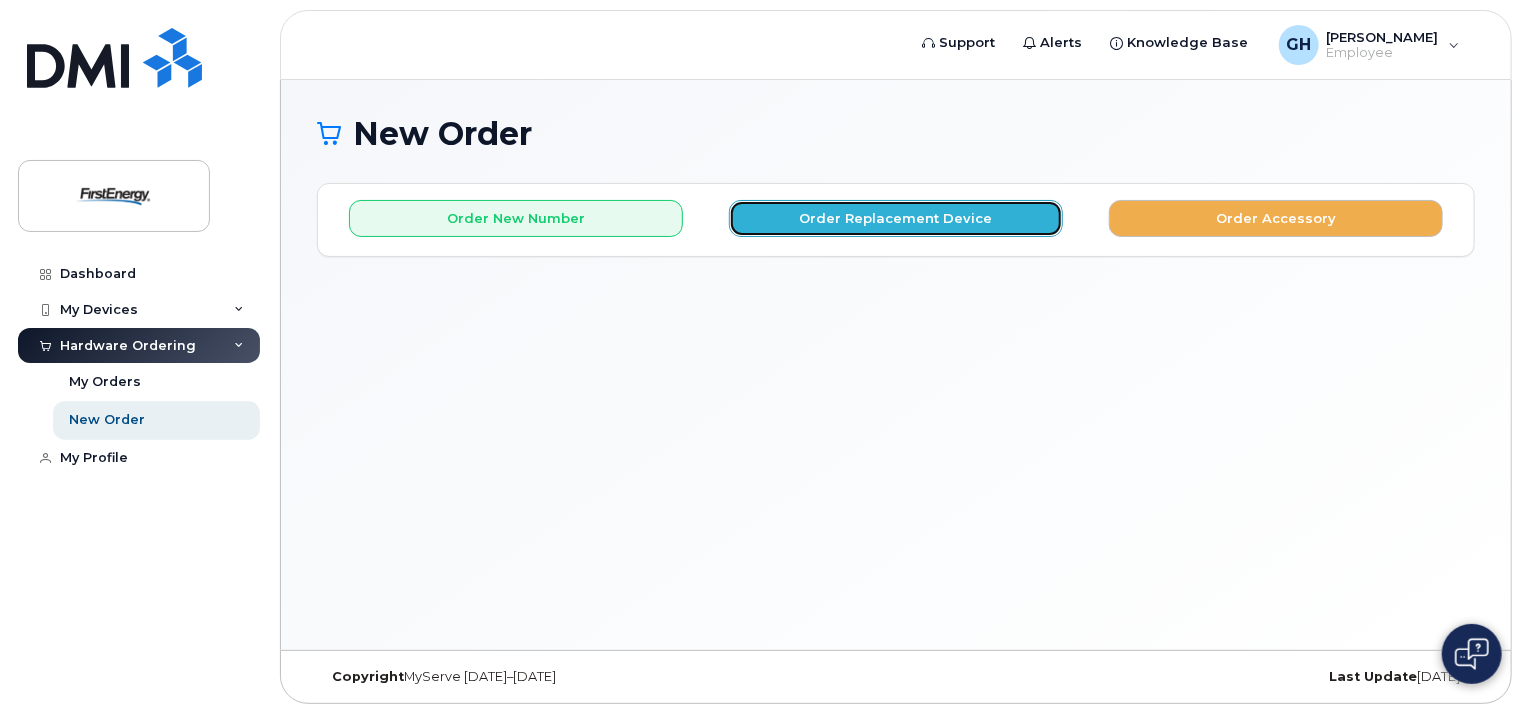 click on "Order Replacement Device" 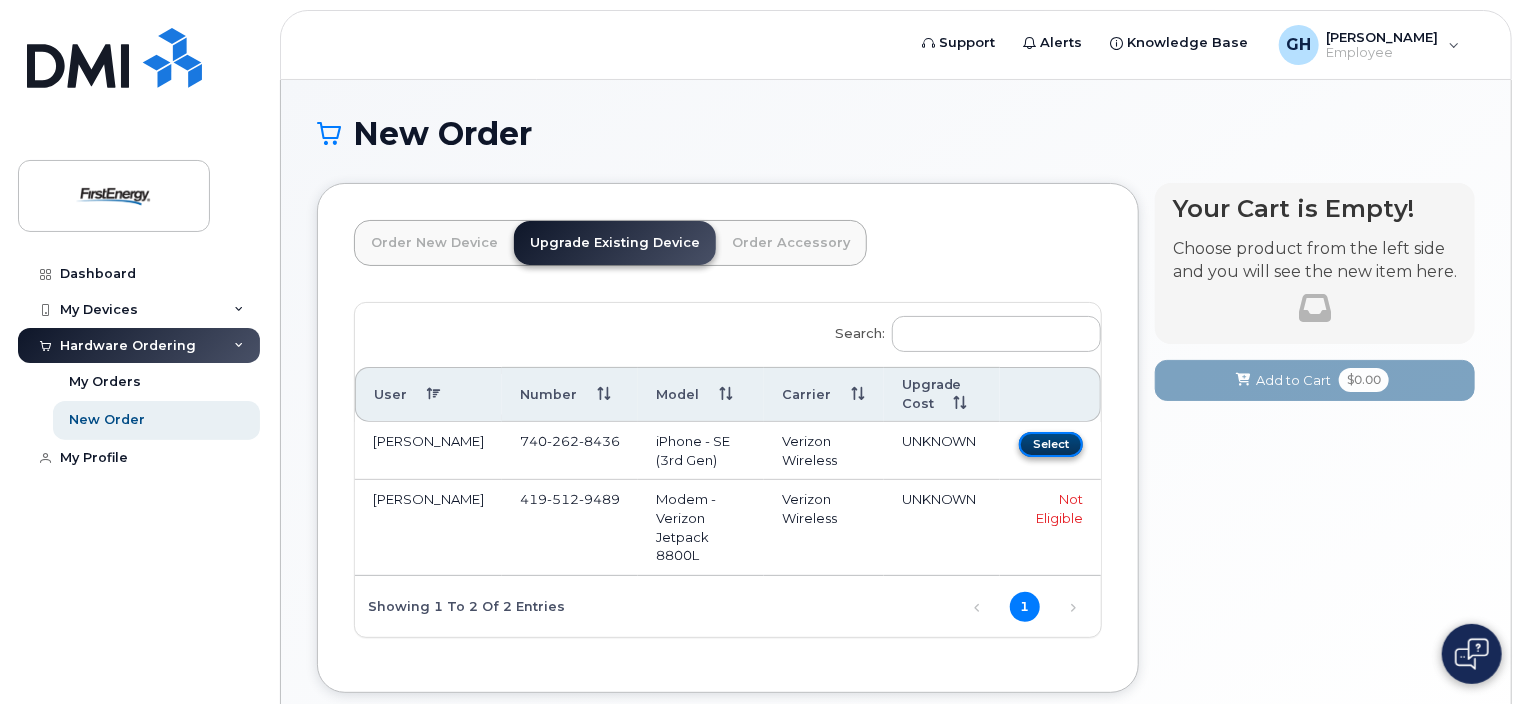 click on "Select" 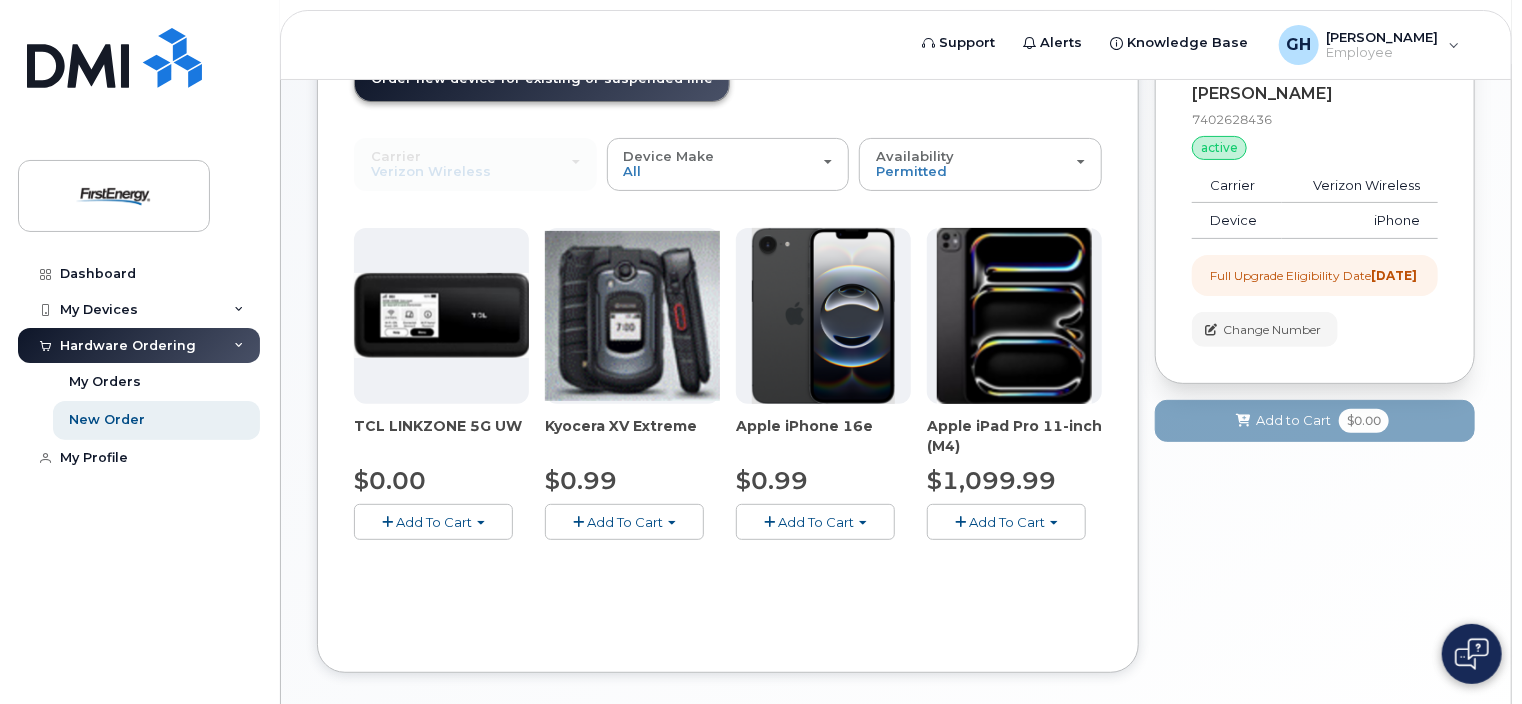 scroll, scrollTop: 172, scrollLeft: 0, axis: vertical 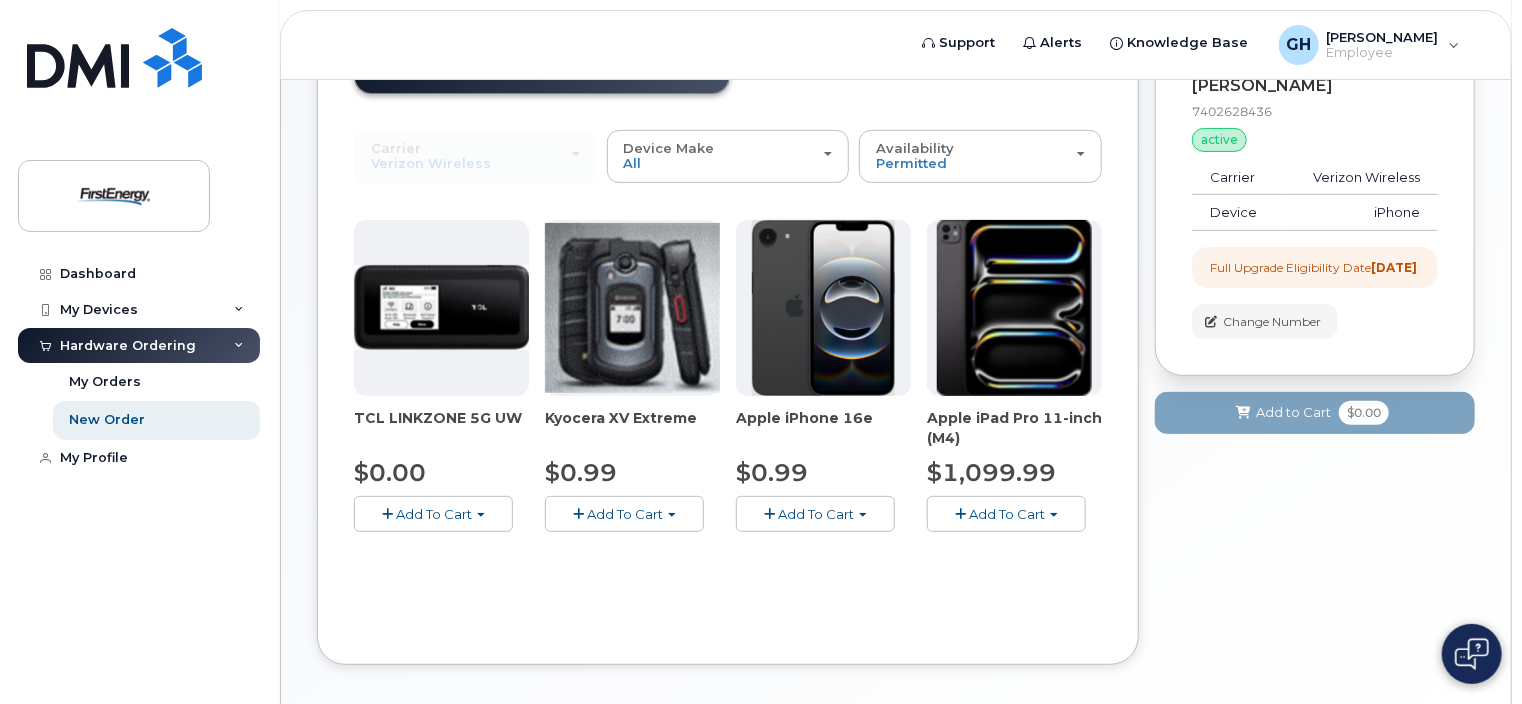 click on "Add To Cart" 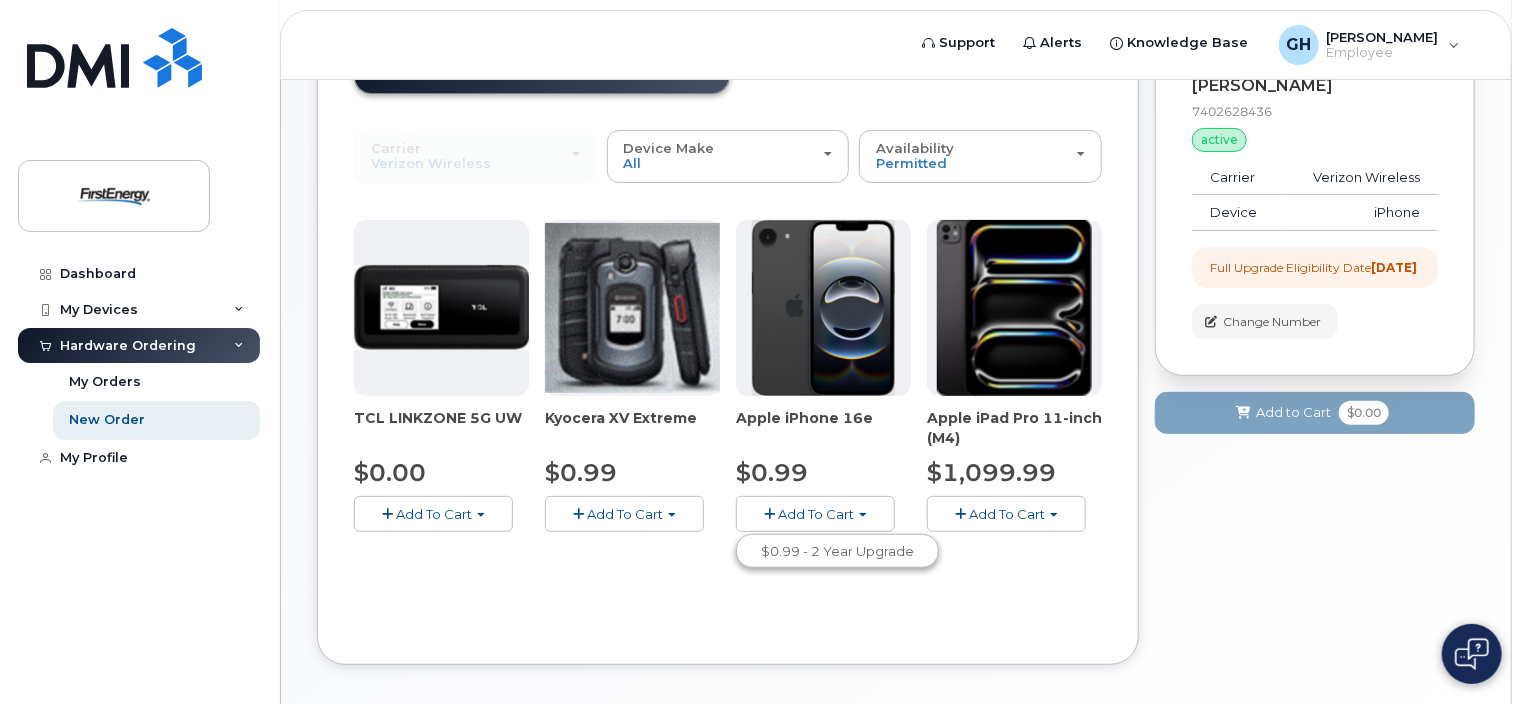 click on "Add To Cart" 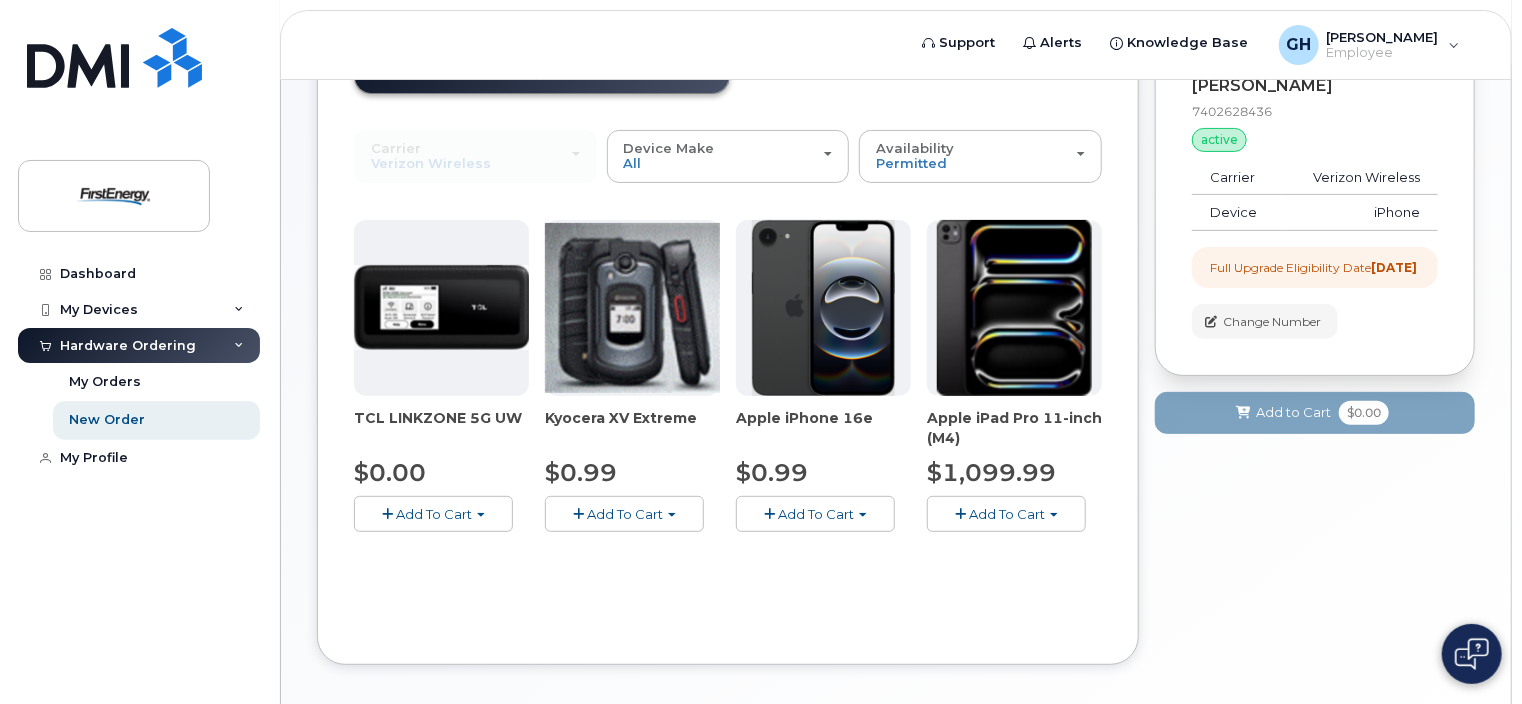 click 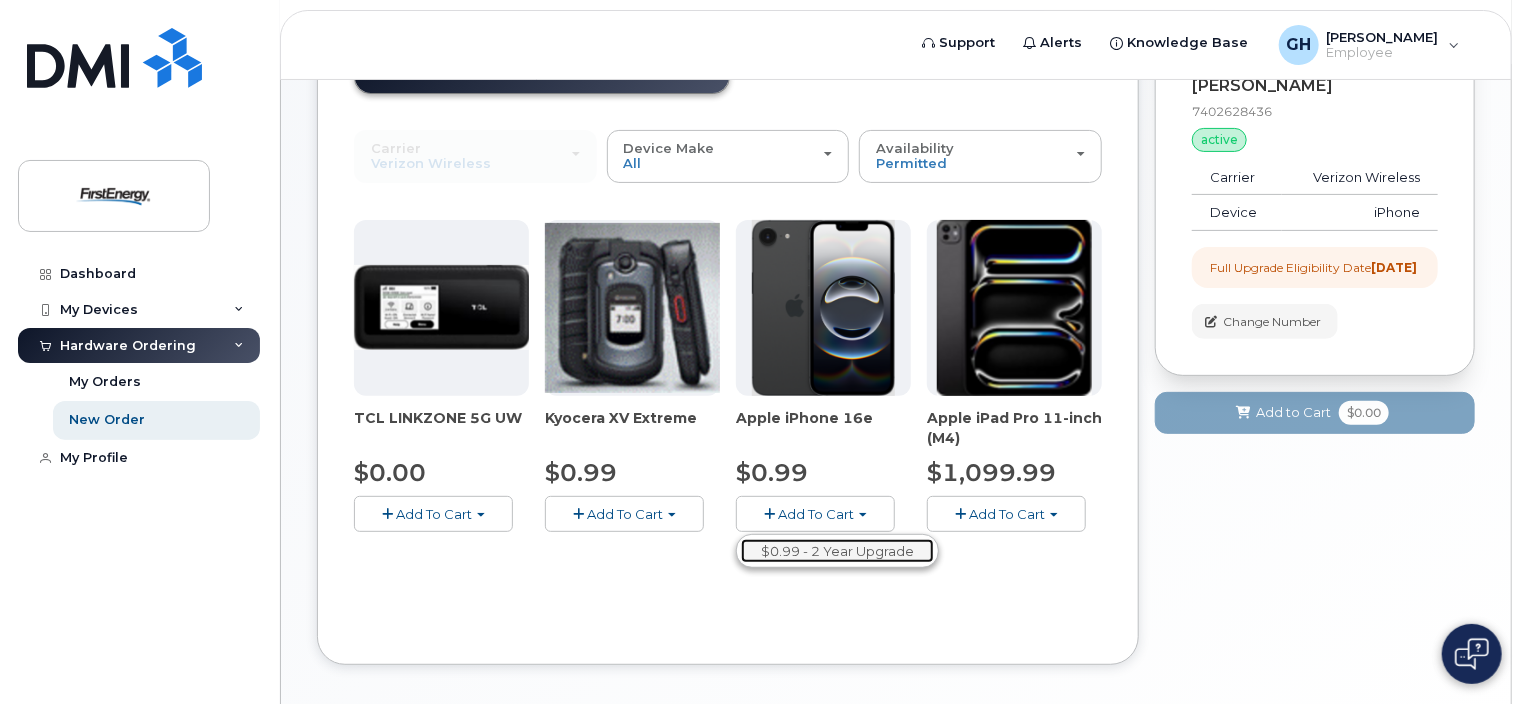 click on "$0.99 - 2 Year Upgrade" 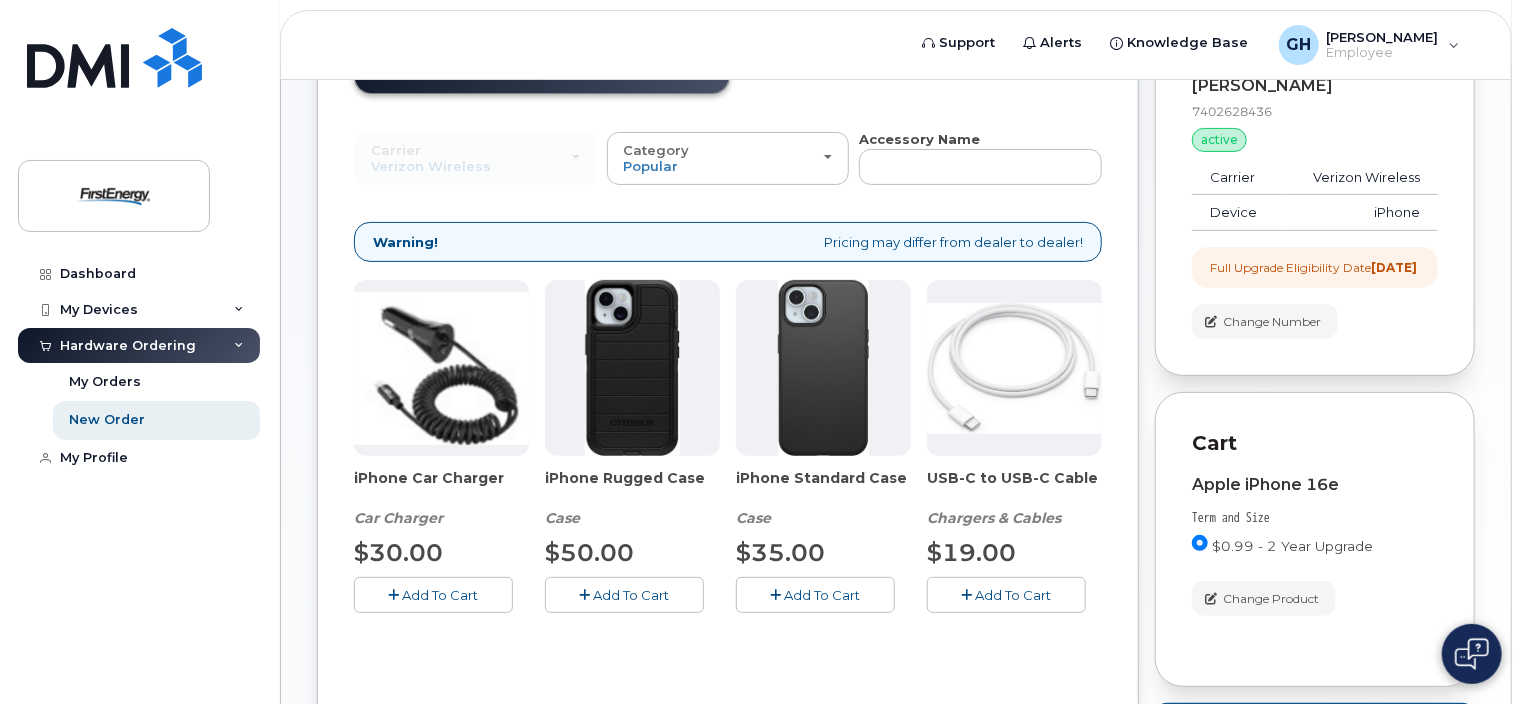 click on "Add To Cart" 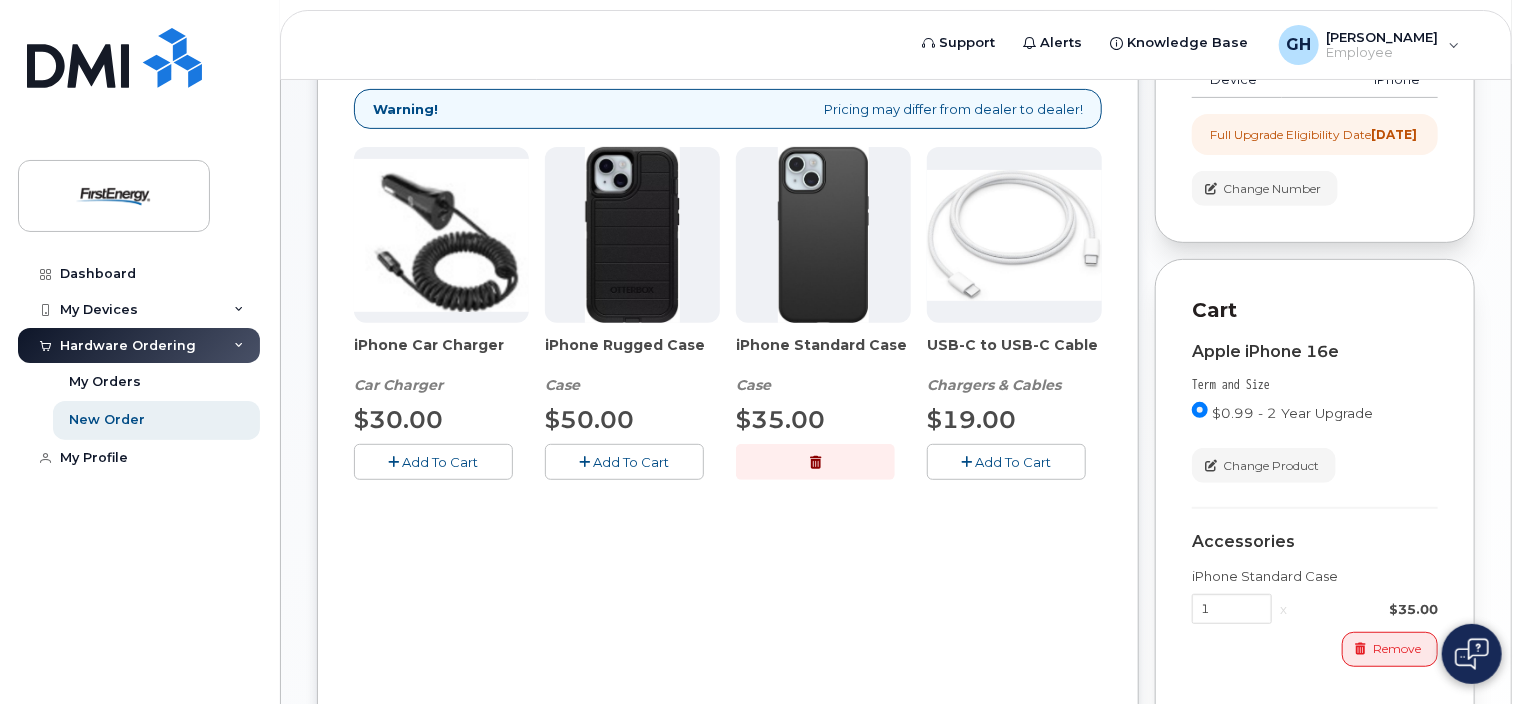 scroll, scrollTop: 304, scrollLeft: 0, axis: vertical 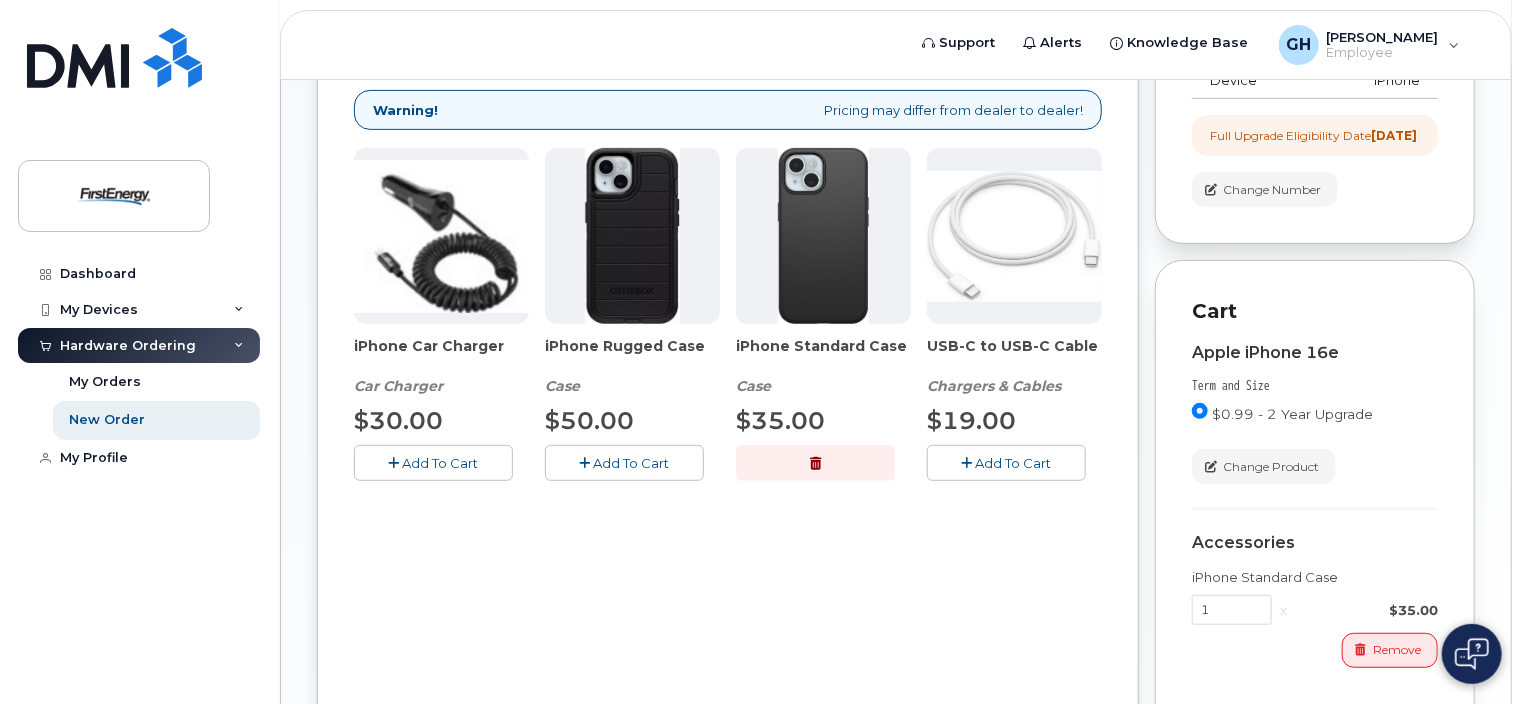 click on "Add To Cart" 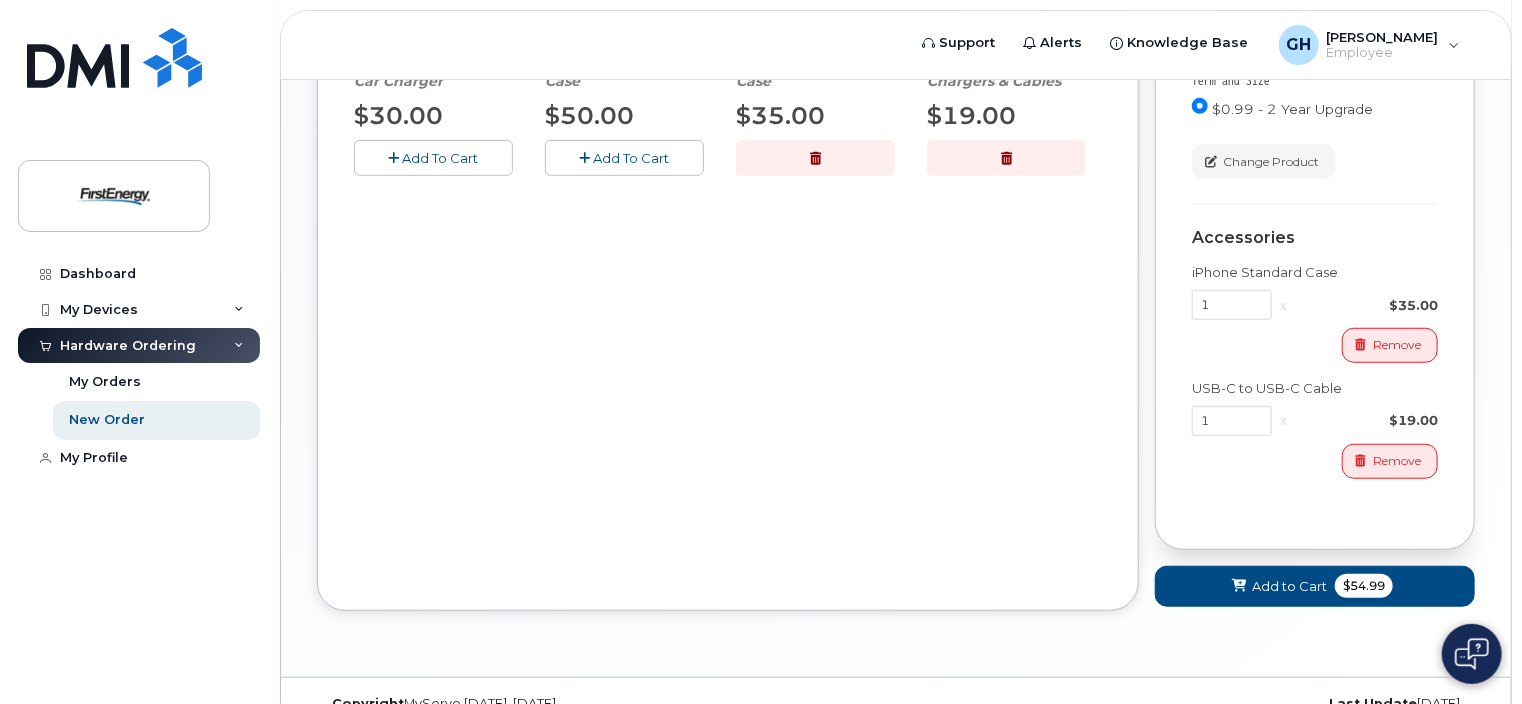 scroll, scrollTop: 660, scrollLeft: 0, axis: vertical 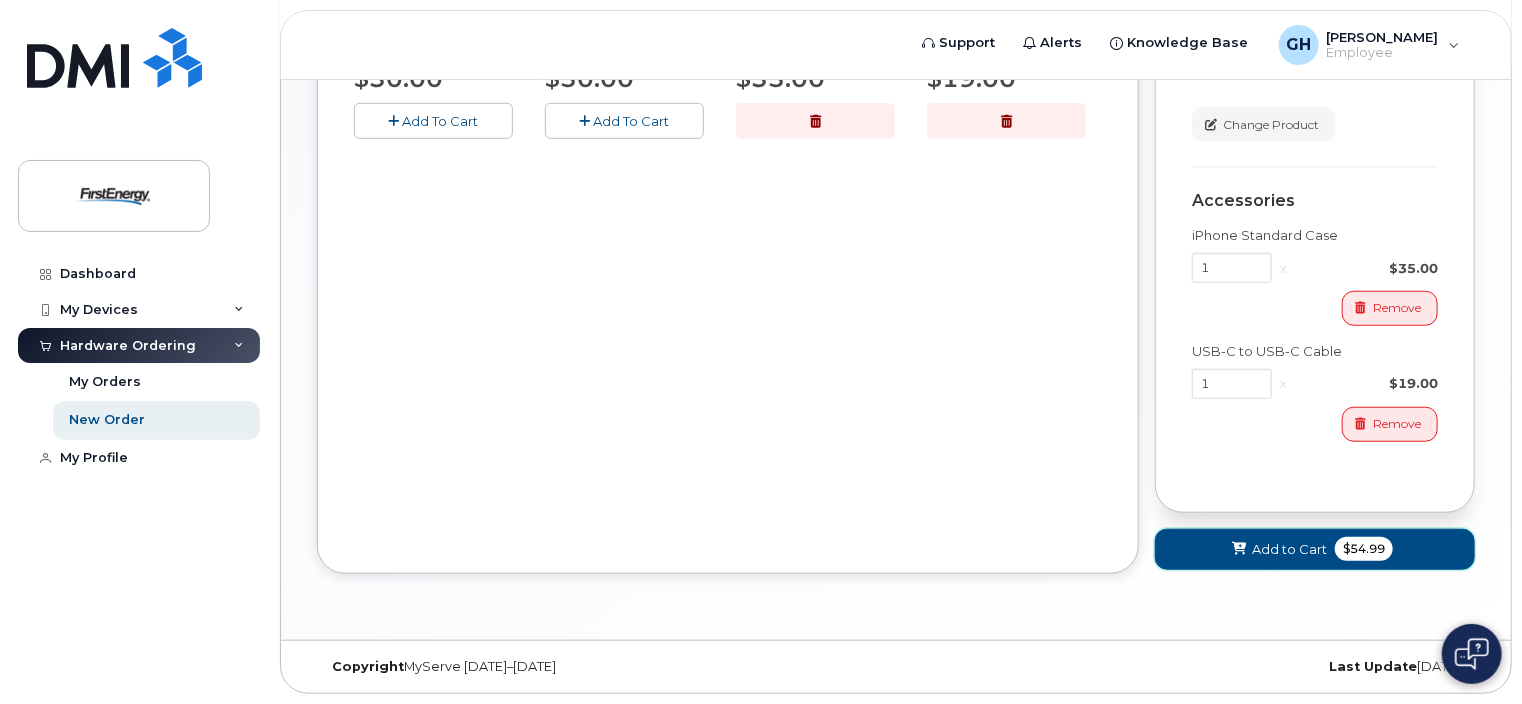 click on "Add to Cart
$54.99" 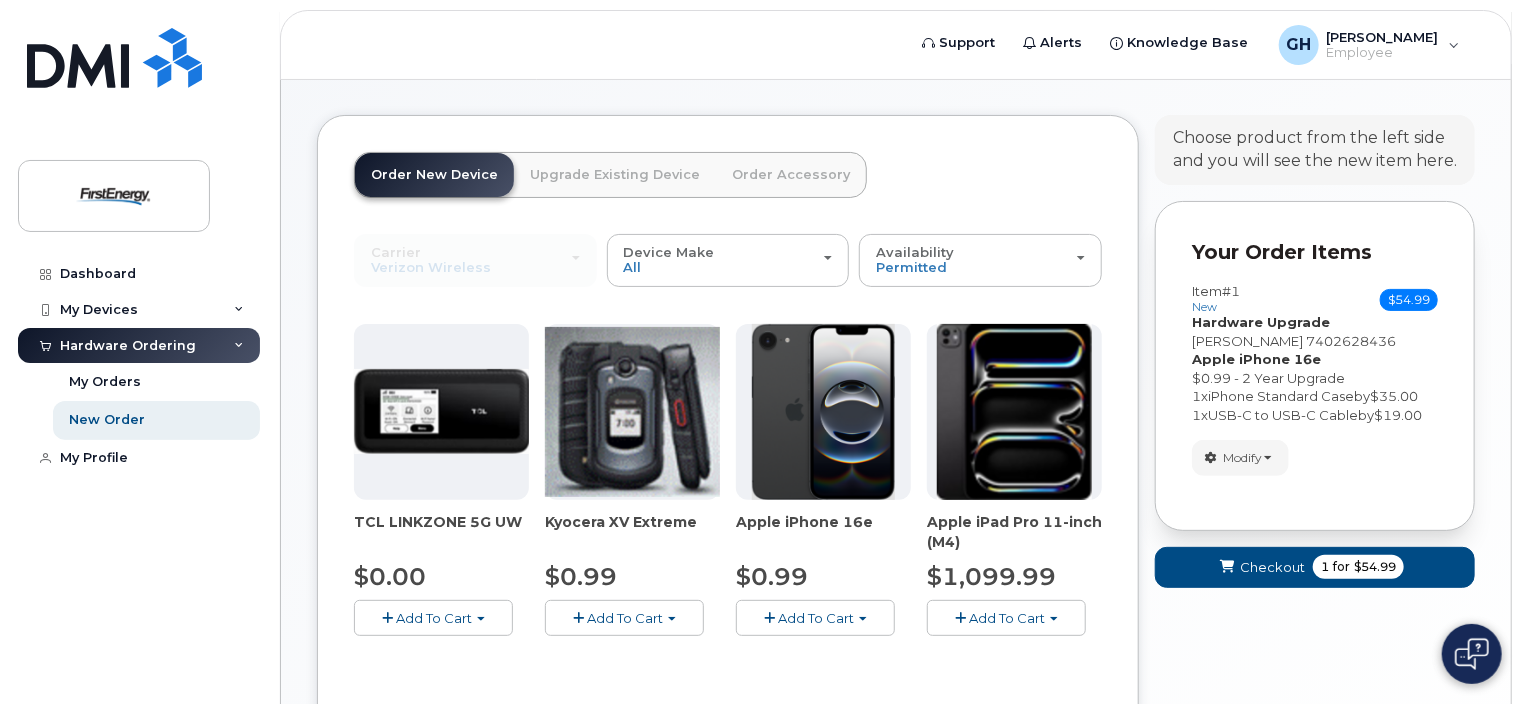 scroll, scrollTop: 260, scrollLeft: 0, axis: vertical 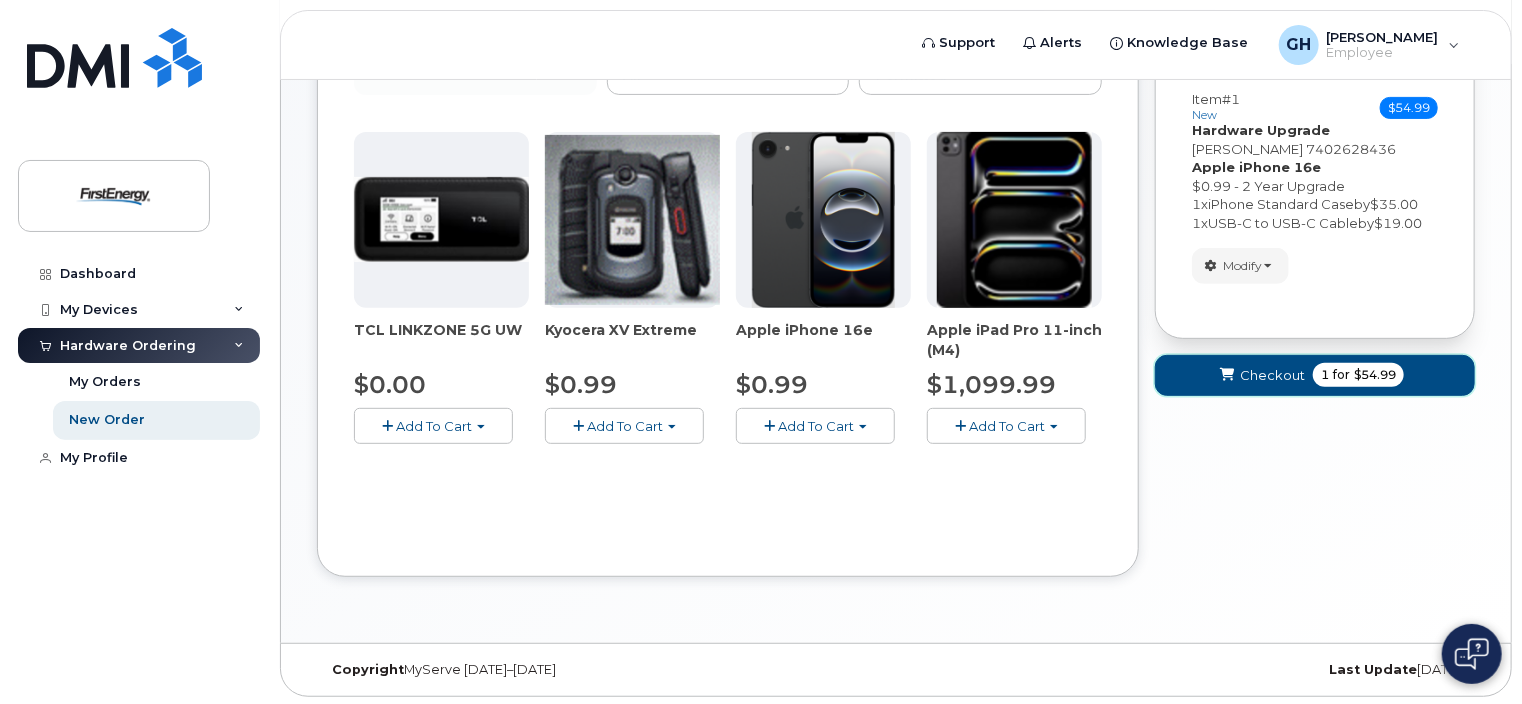 click on "Checkout" 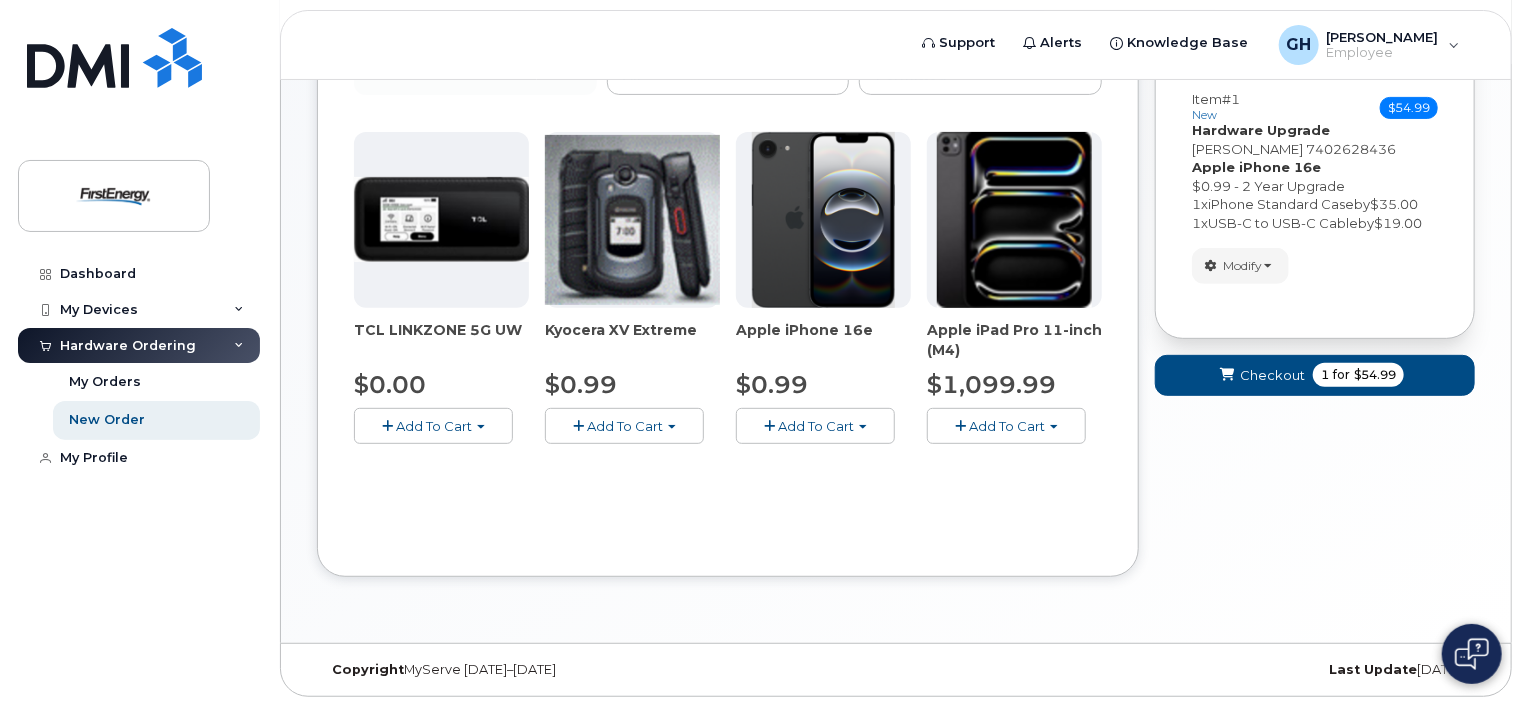 scroll, scrollTop: 9, scrollLeft: 0, axis: vertical 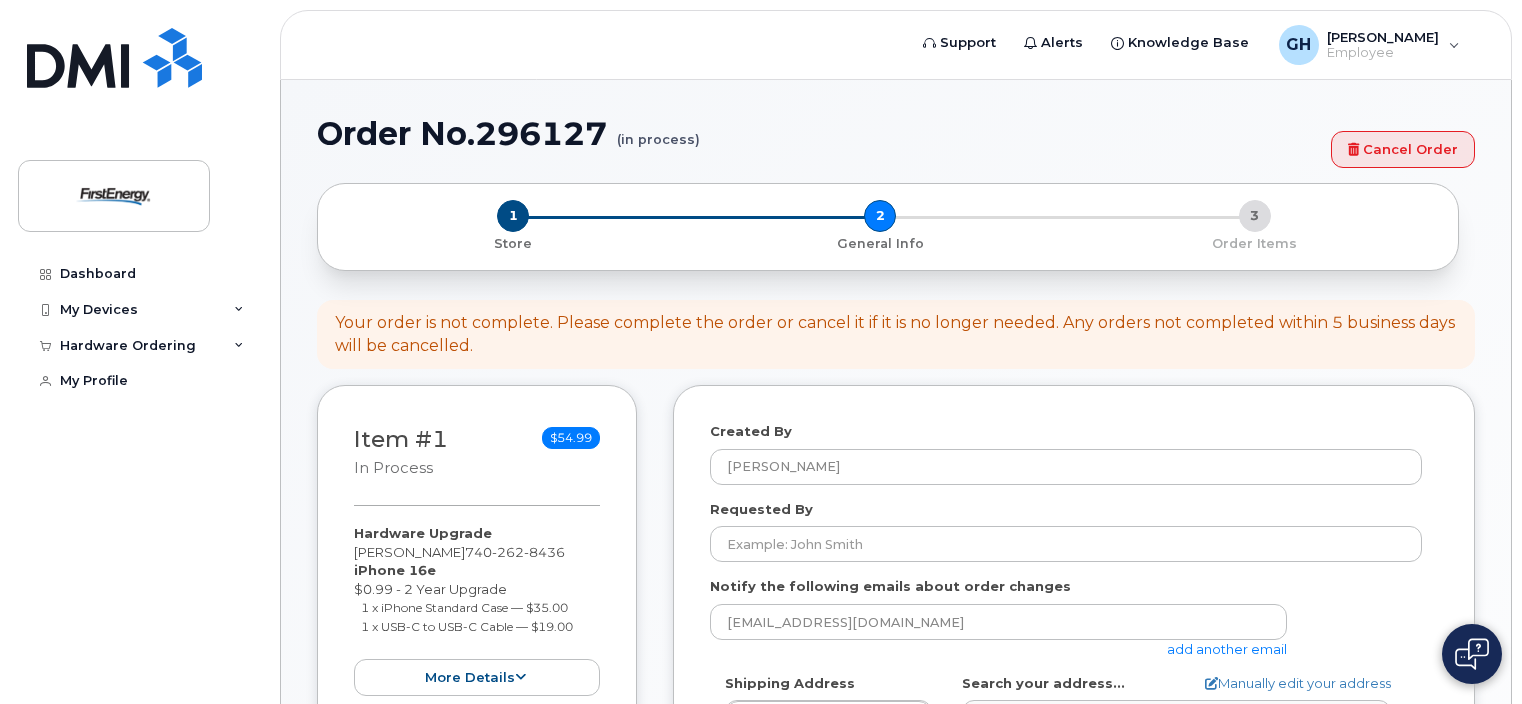 select 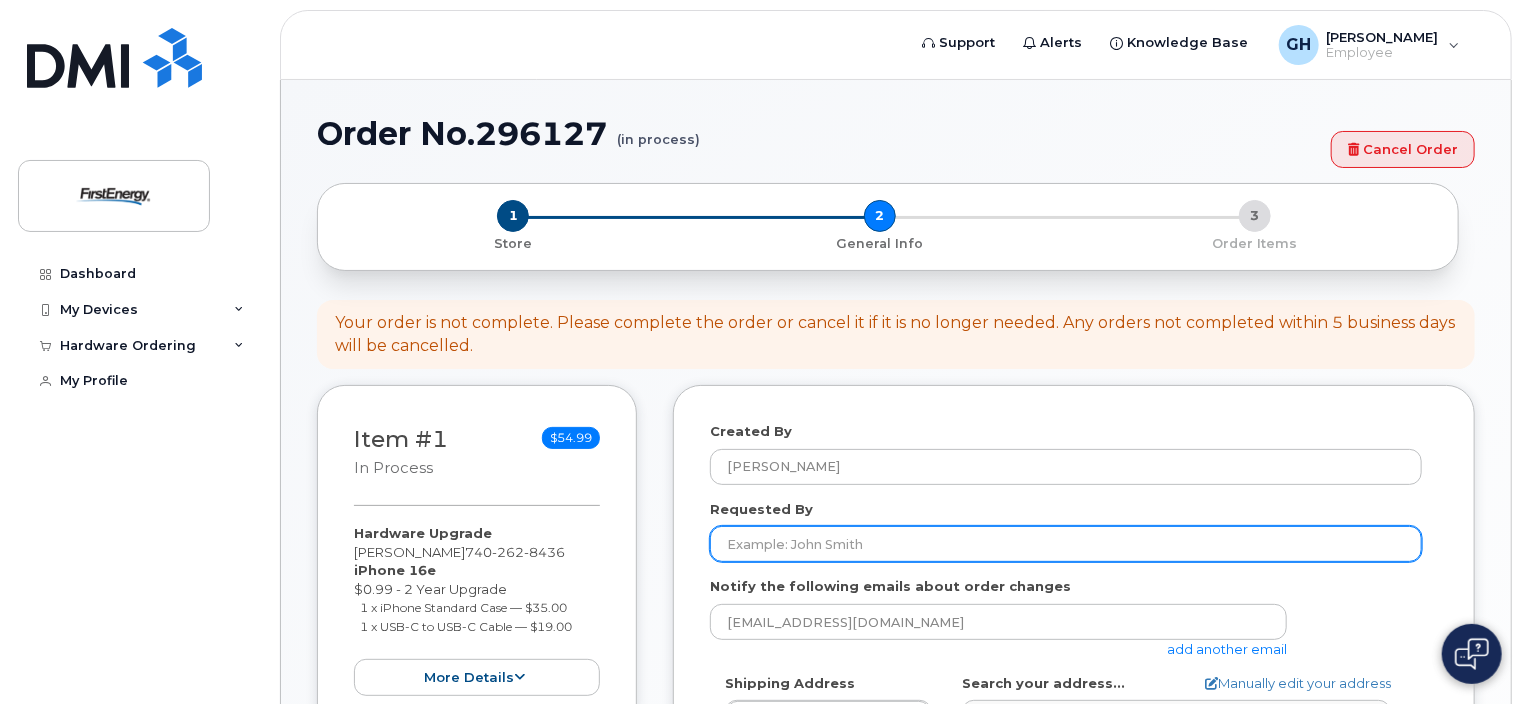 click on "Requested By" 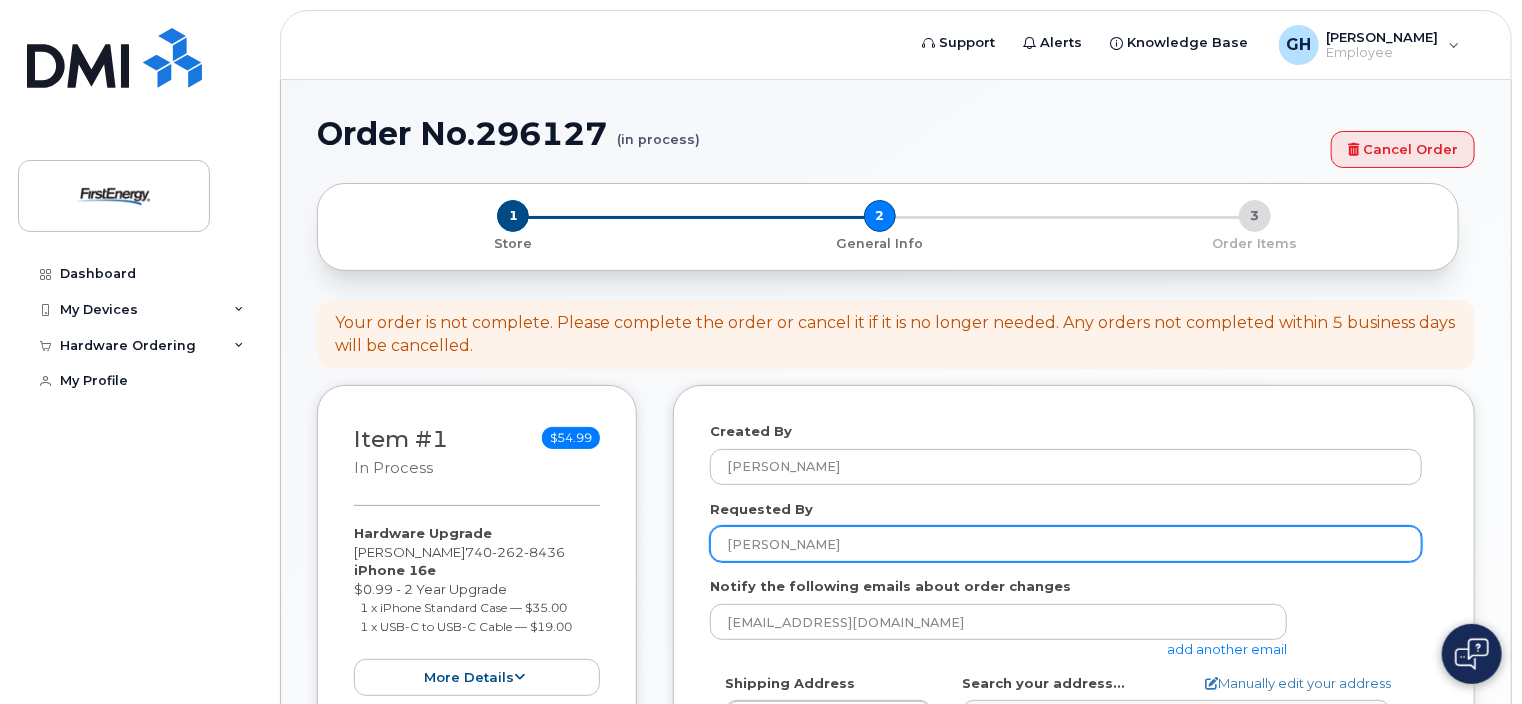 type on "[PERSON_NAME]" 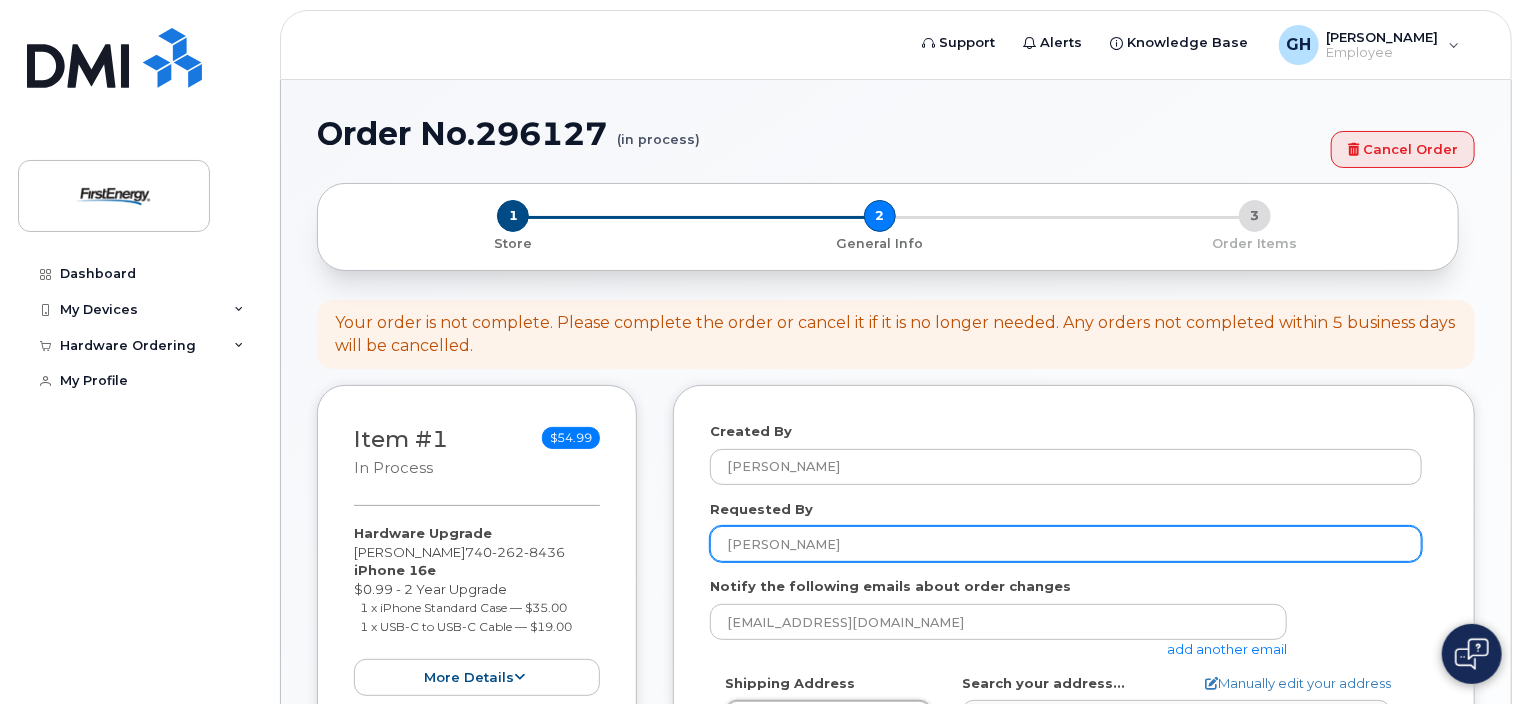 scroll, scrollTop: 4, scrollLeft: 0, axis: vertical 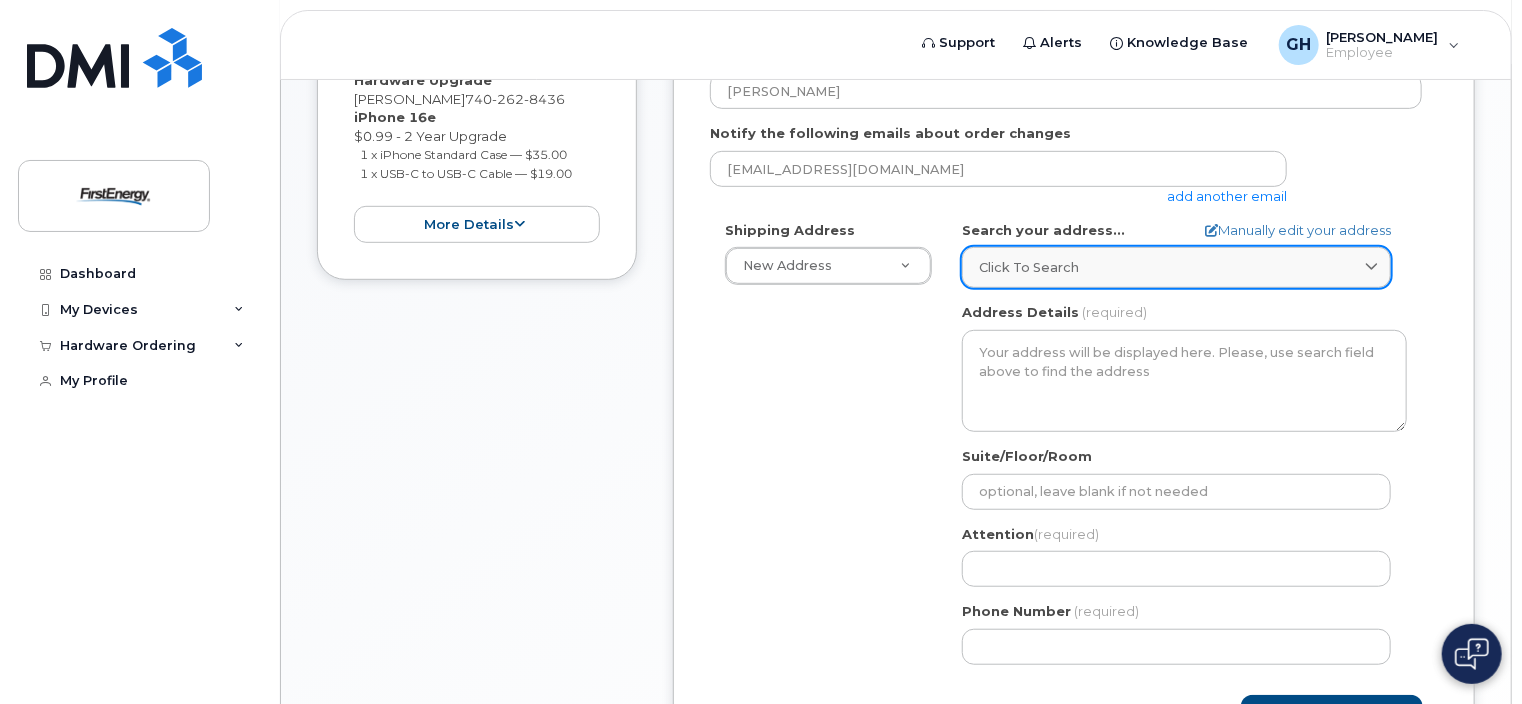 click on "Click to search" 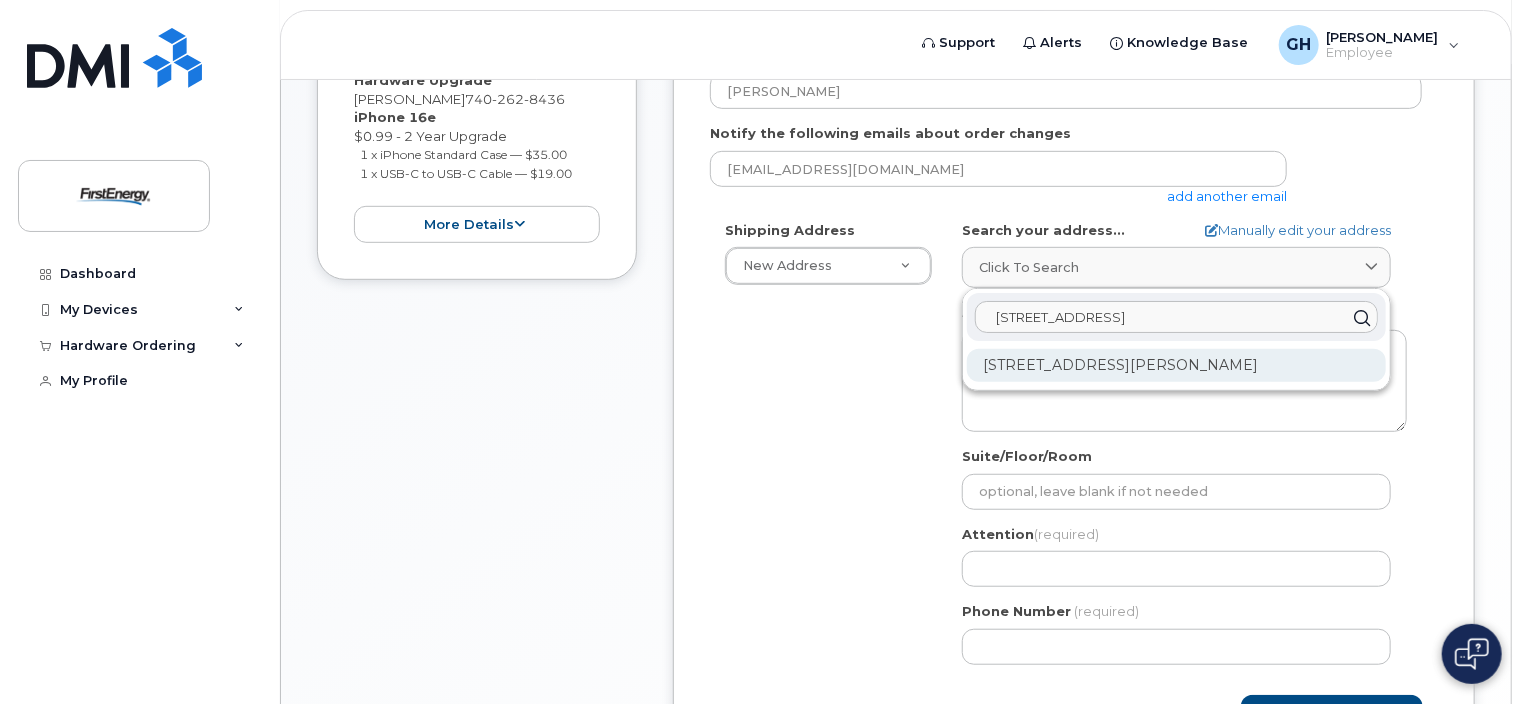type on "[STREET_ADDRESS]" 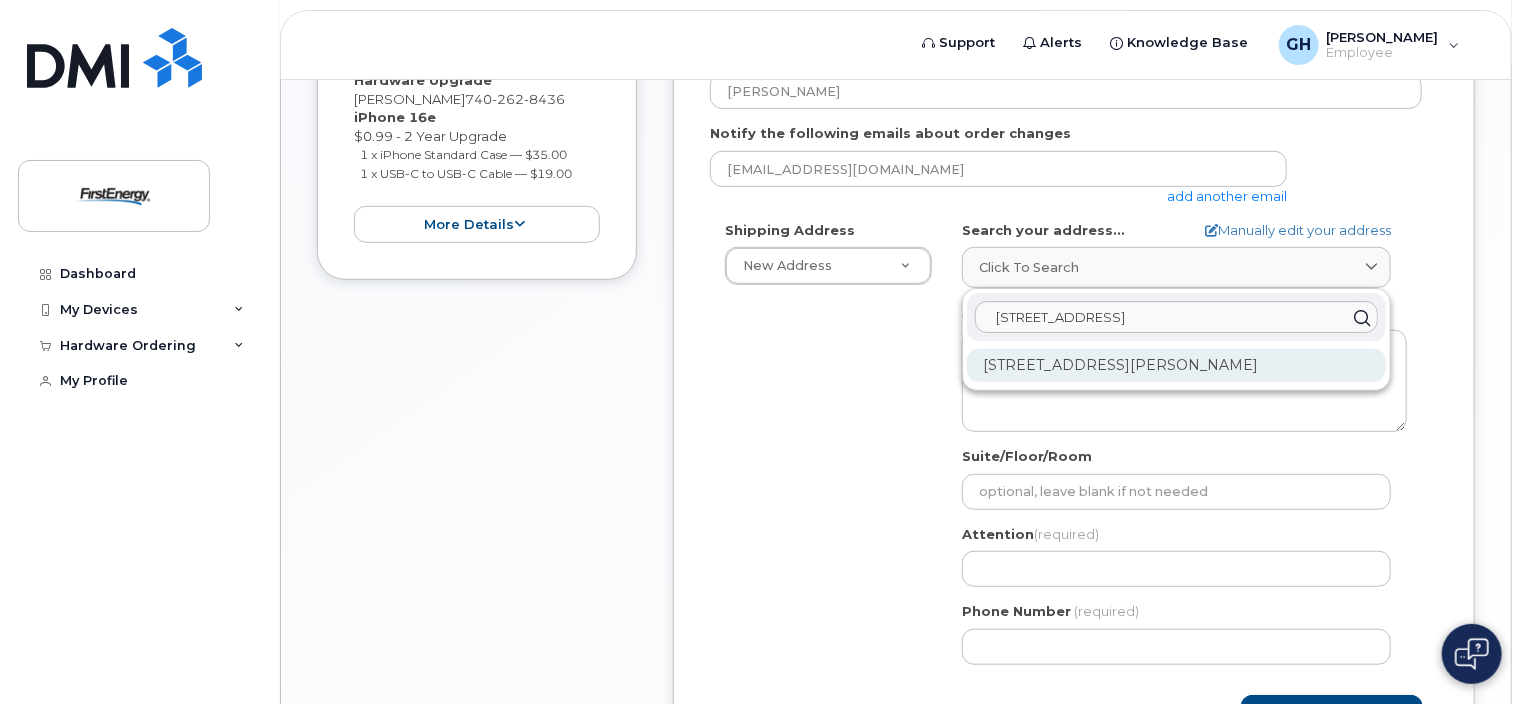 click on "[STREET_ADDRESS][PERSON_NAME]" 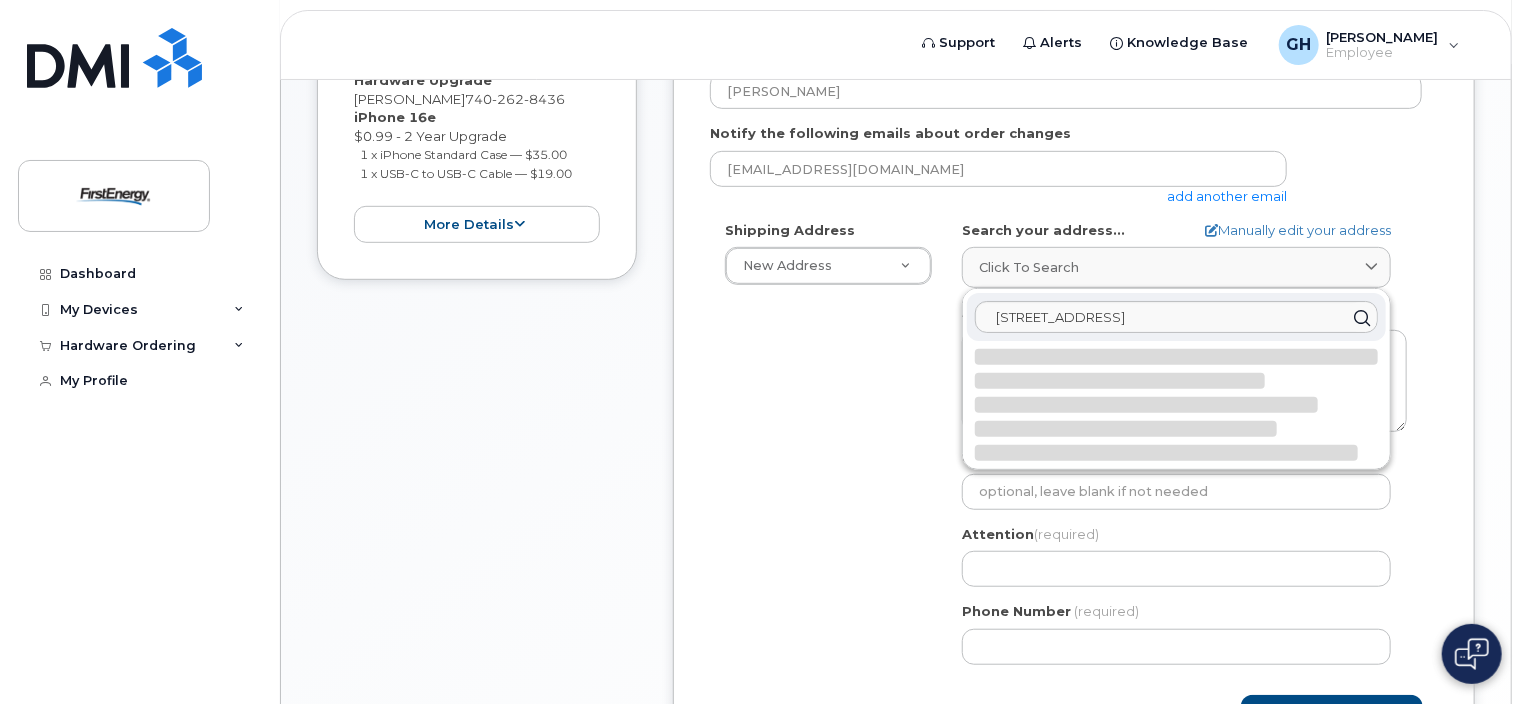 select 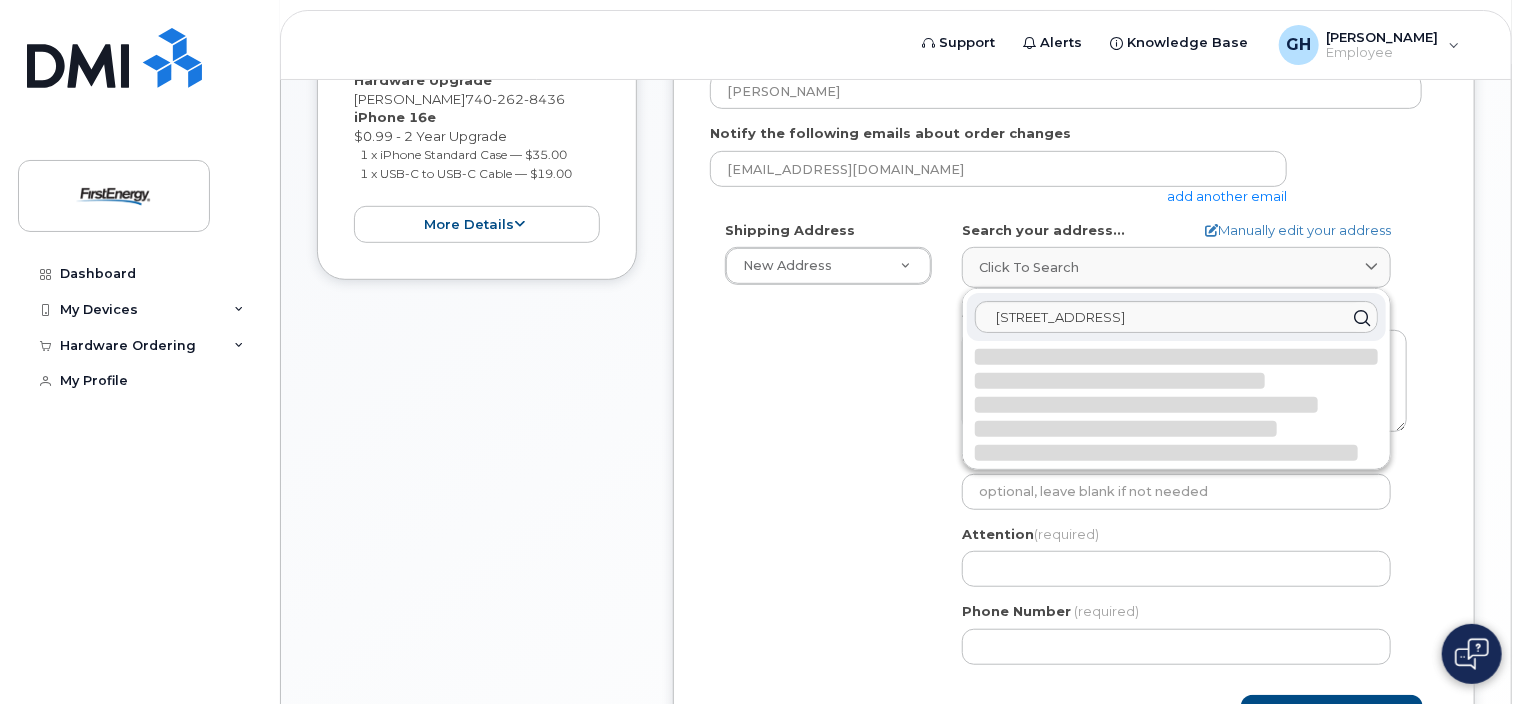 type on "[STREET_ADDRESS]" 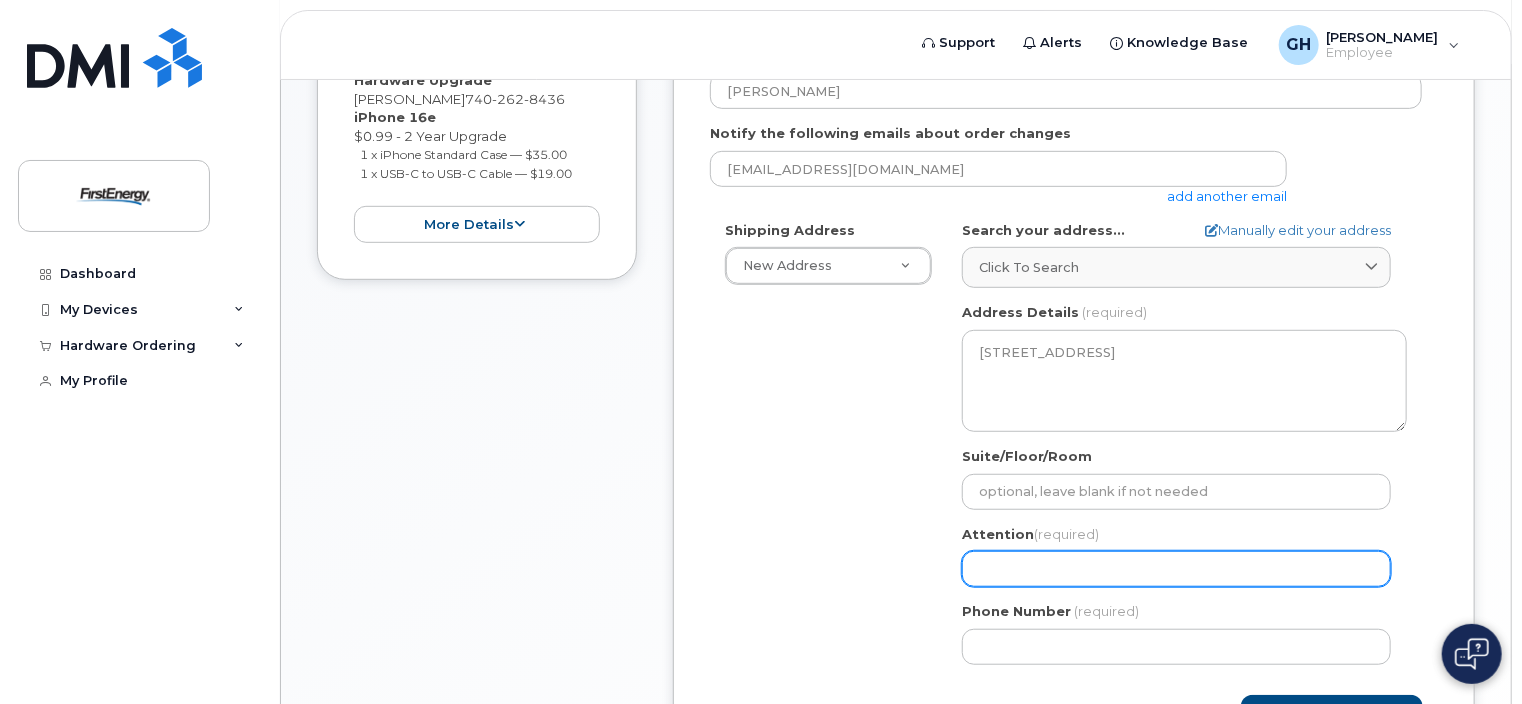 click on "Attention
(required)" 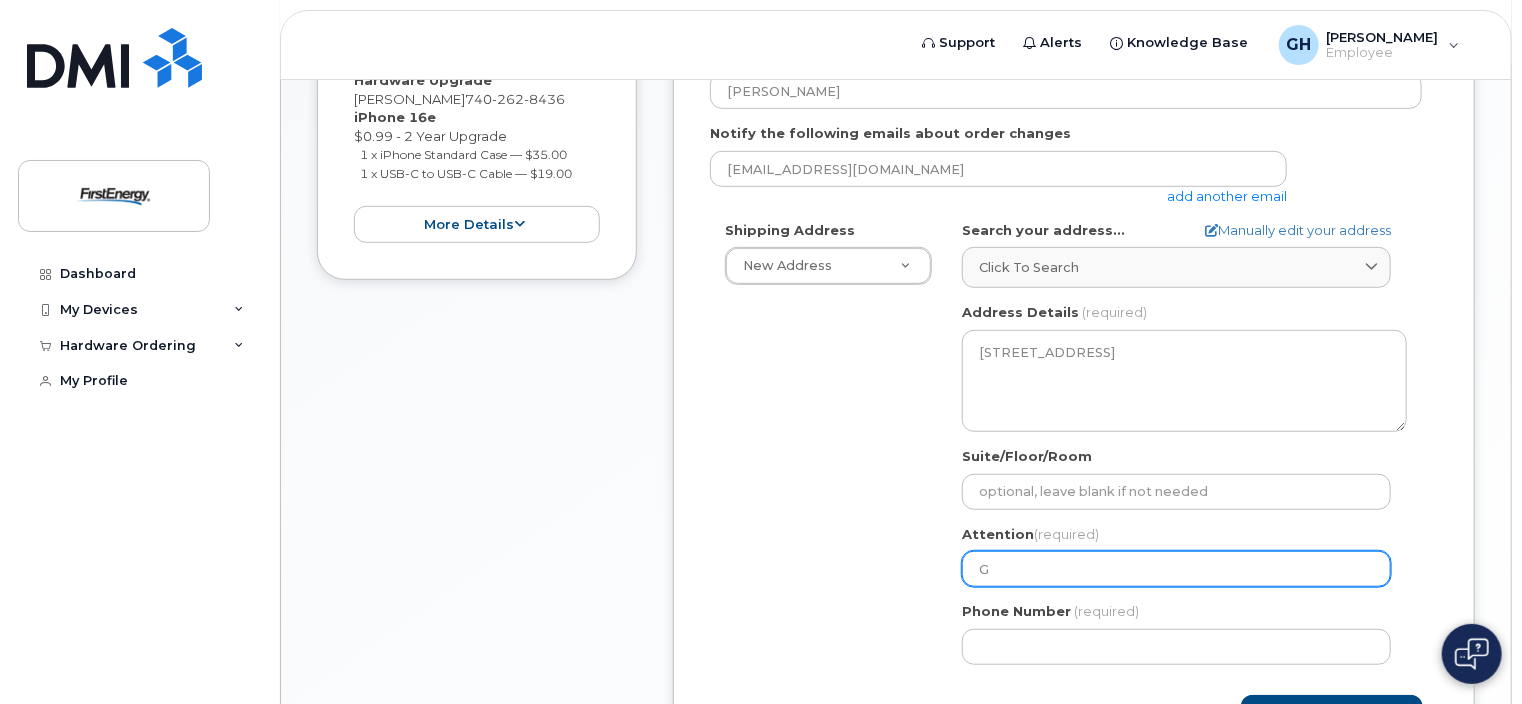select 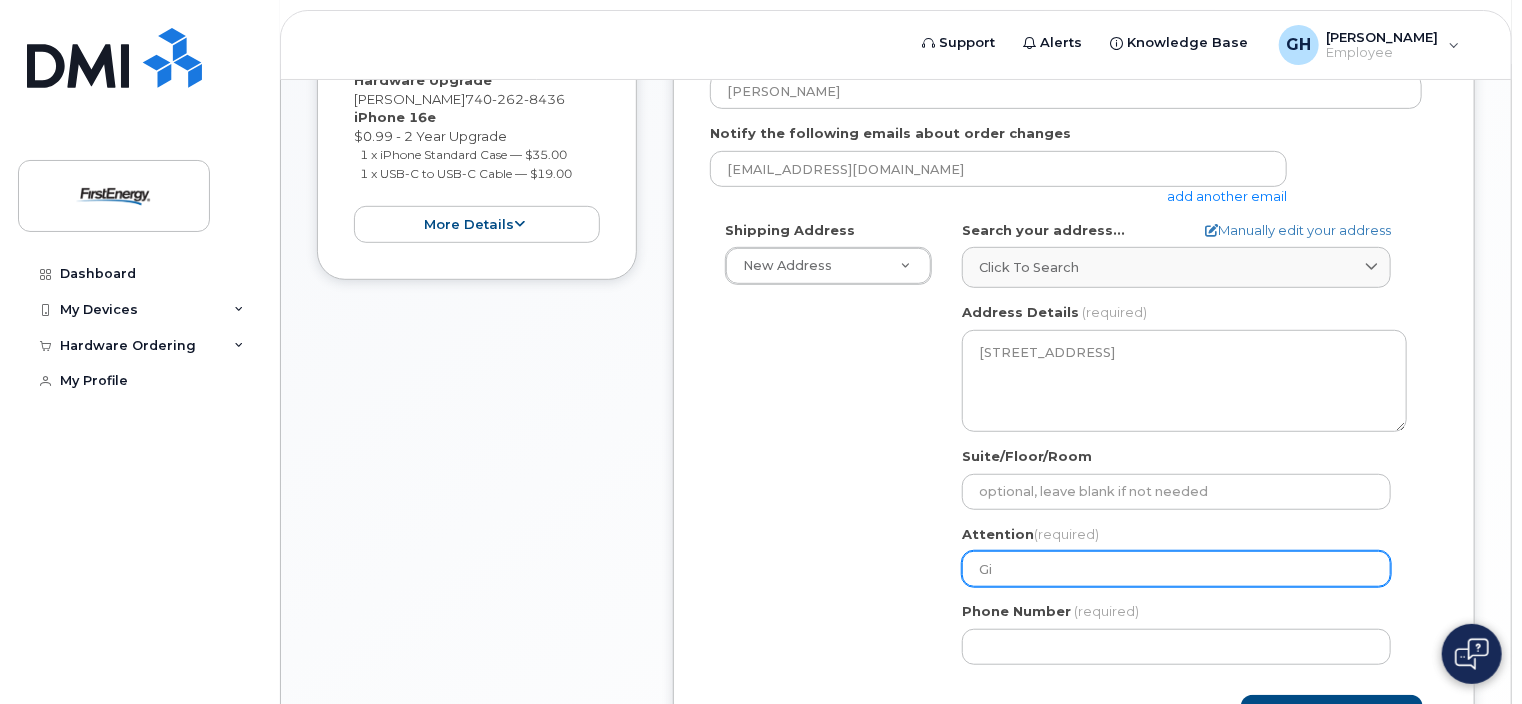 select 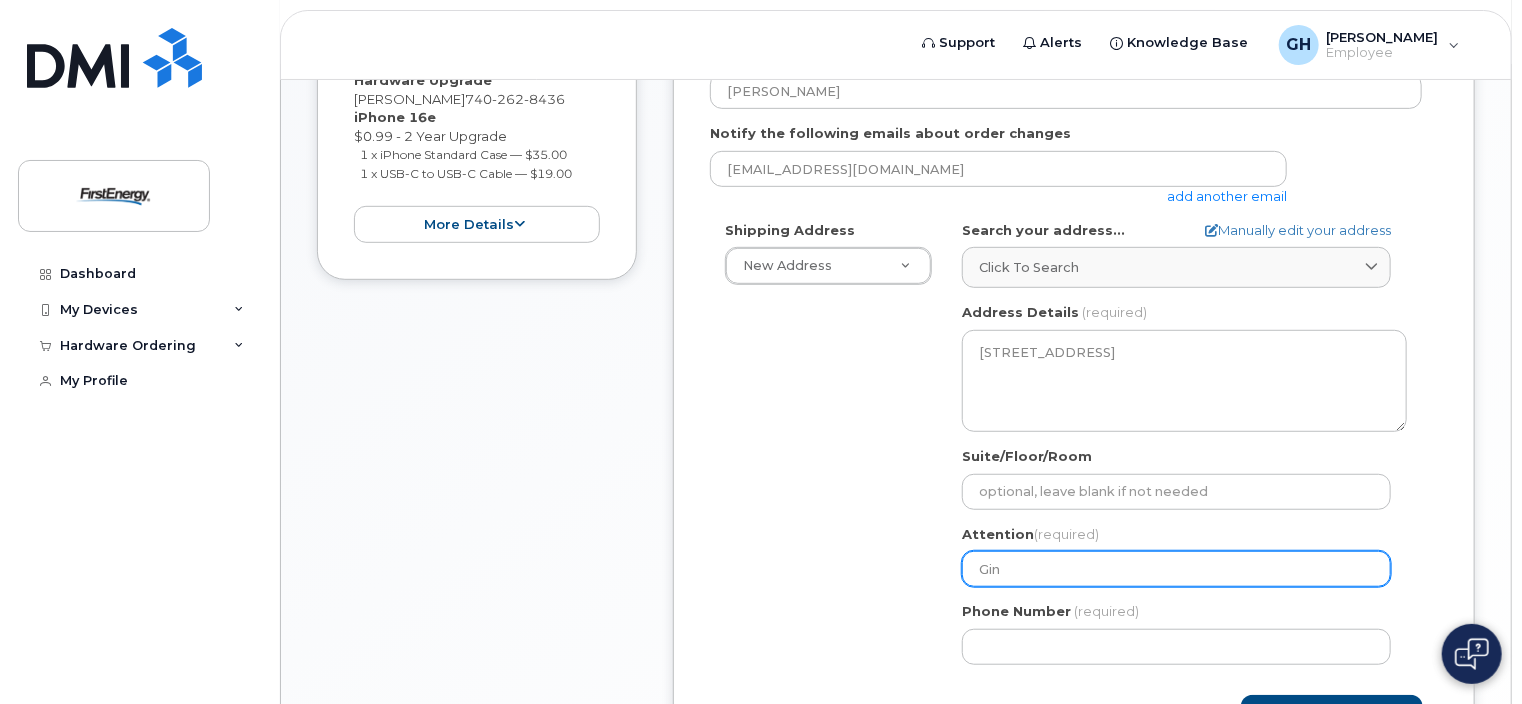 select 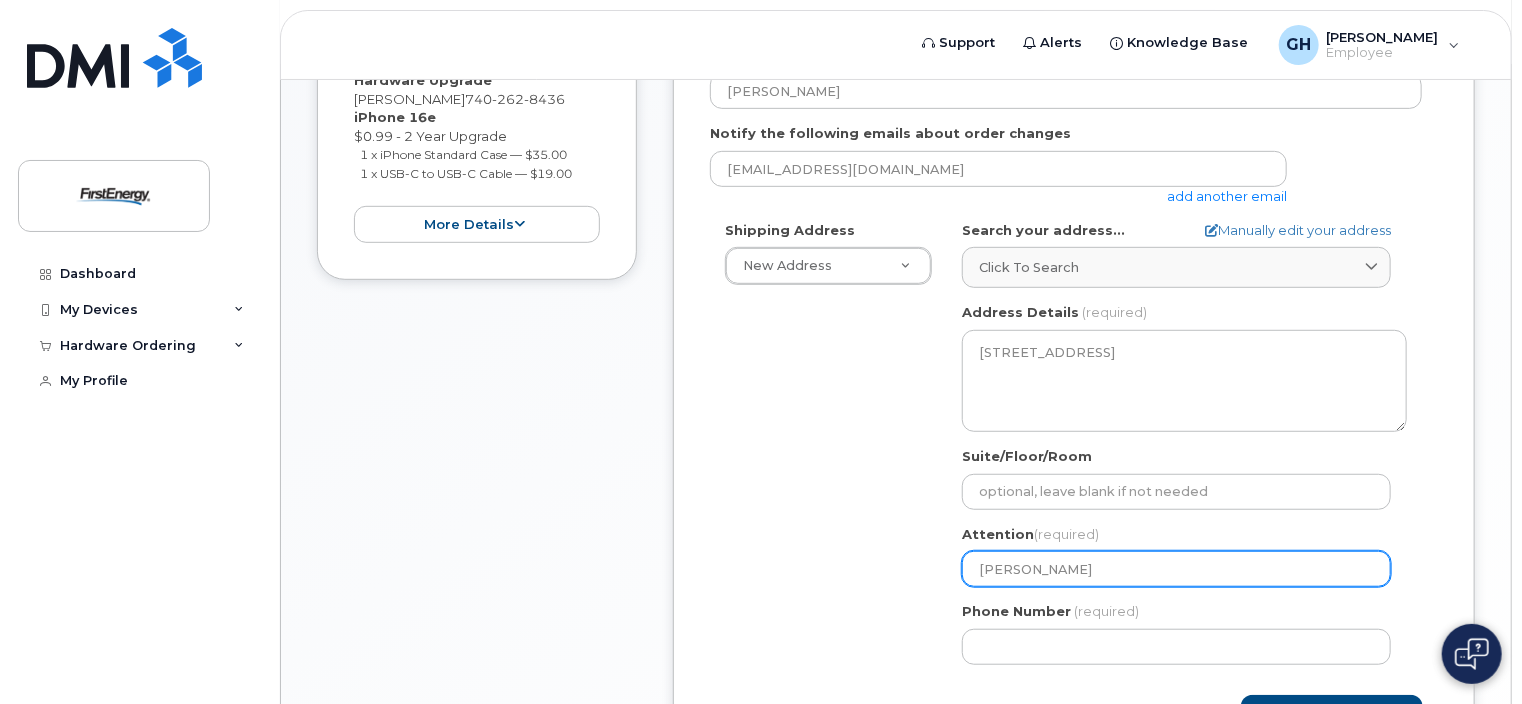 type on "[PERSON_NAME]" 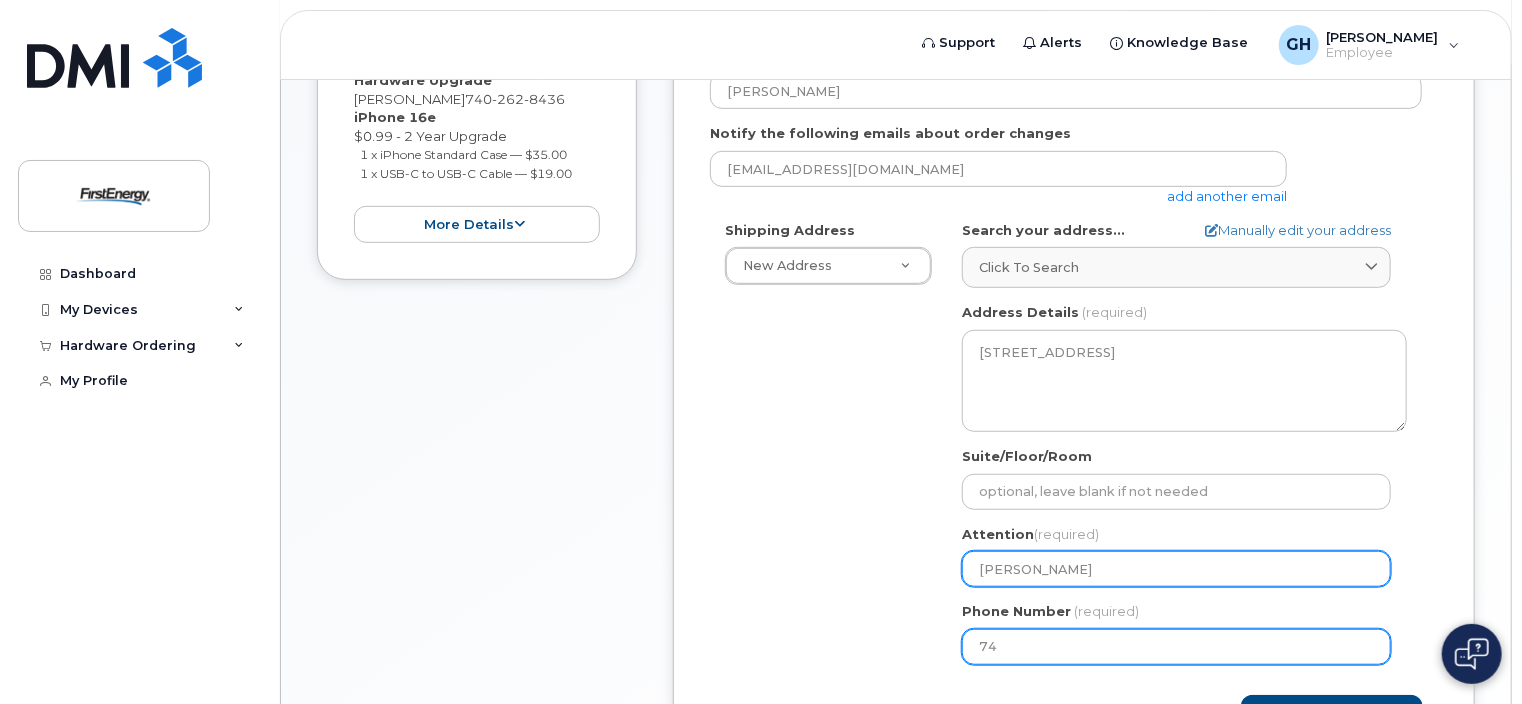 type on "740" 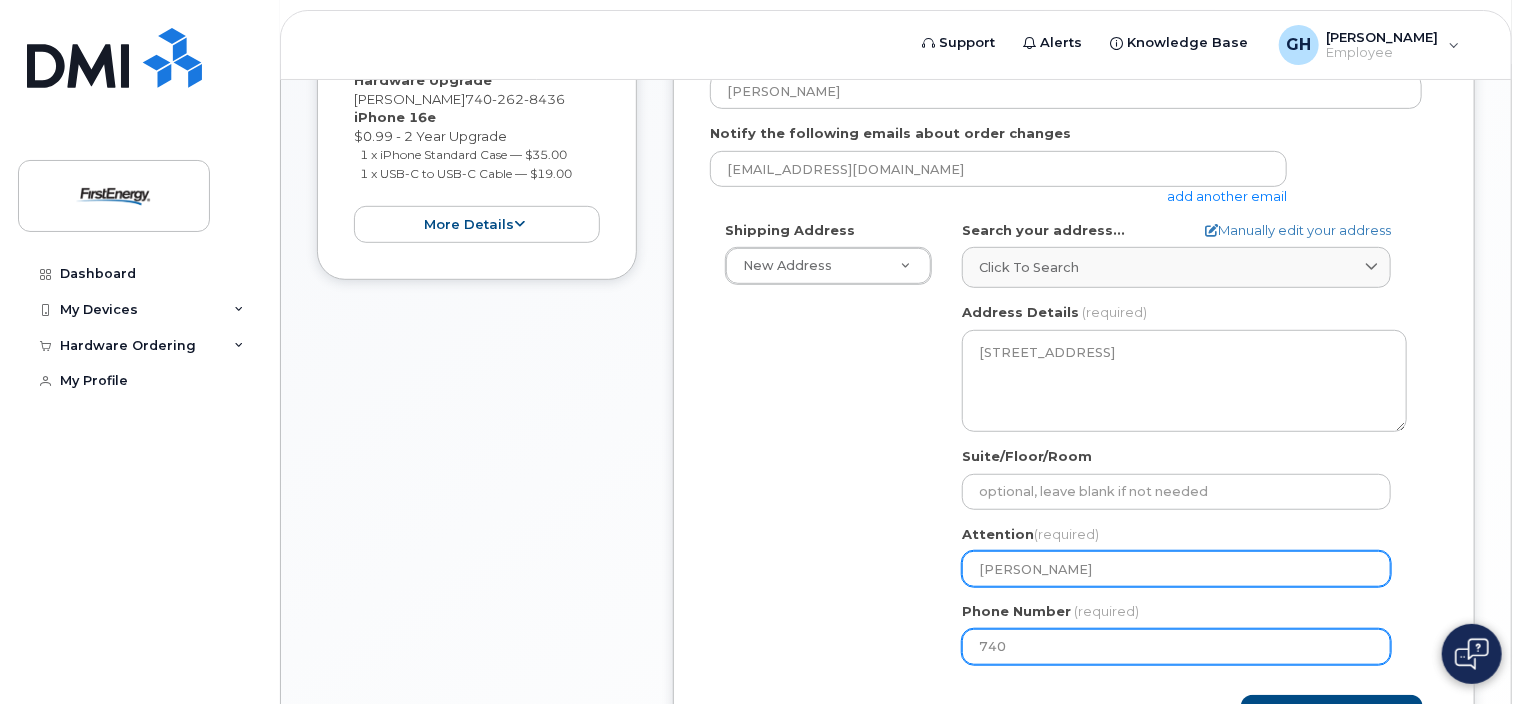 type 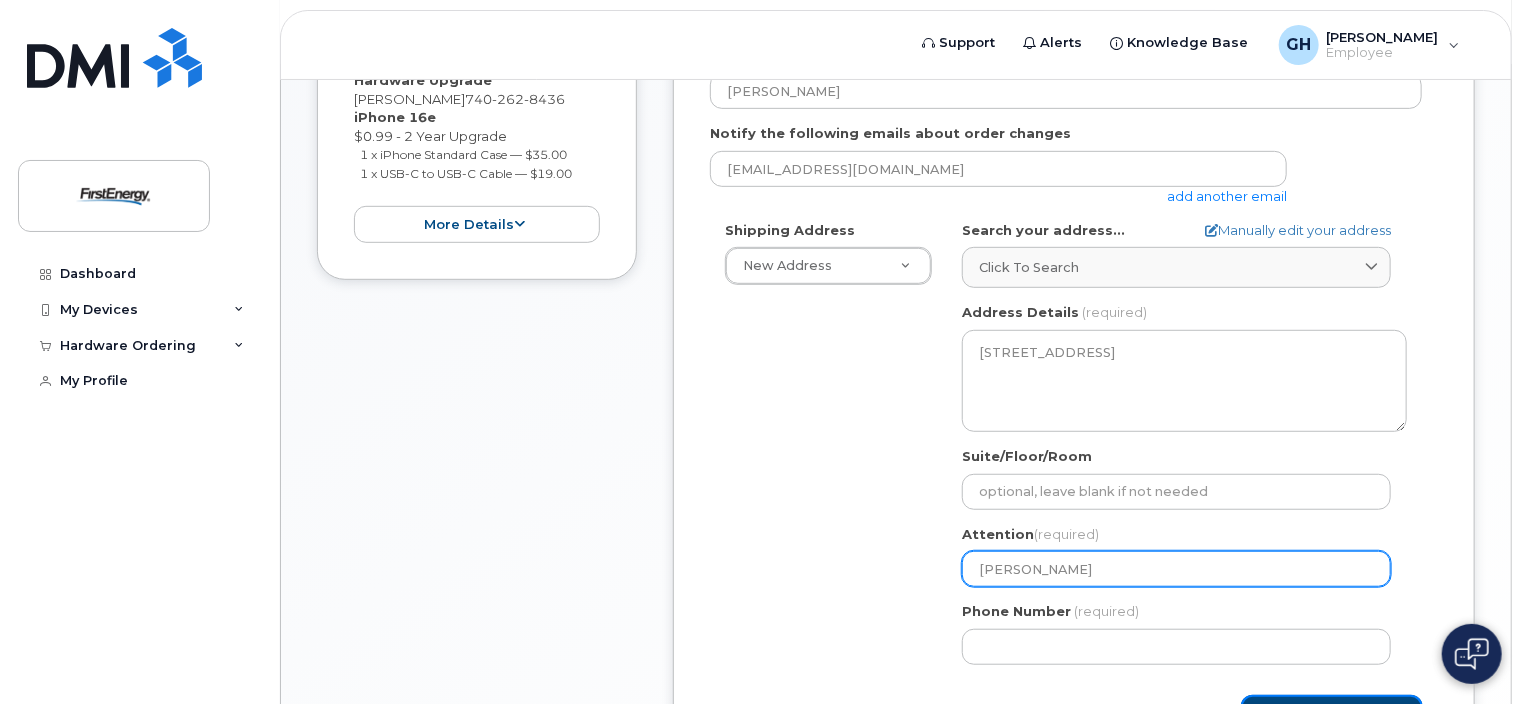 scroll, scrollTop: 478, scrollLeft: 0, axis: vertical 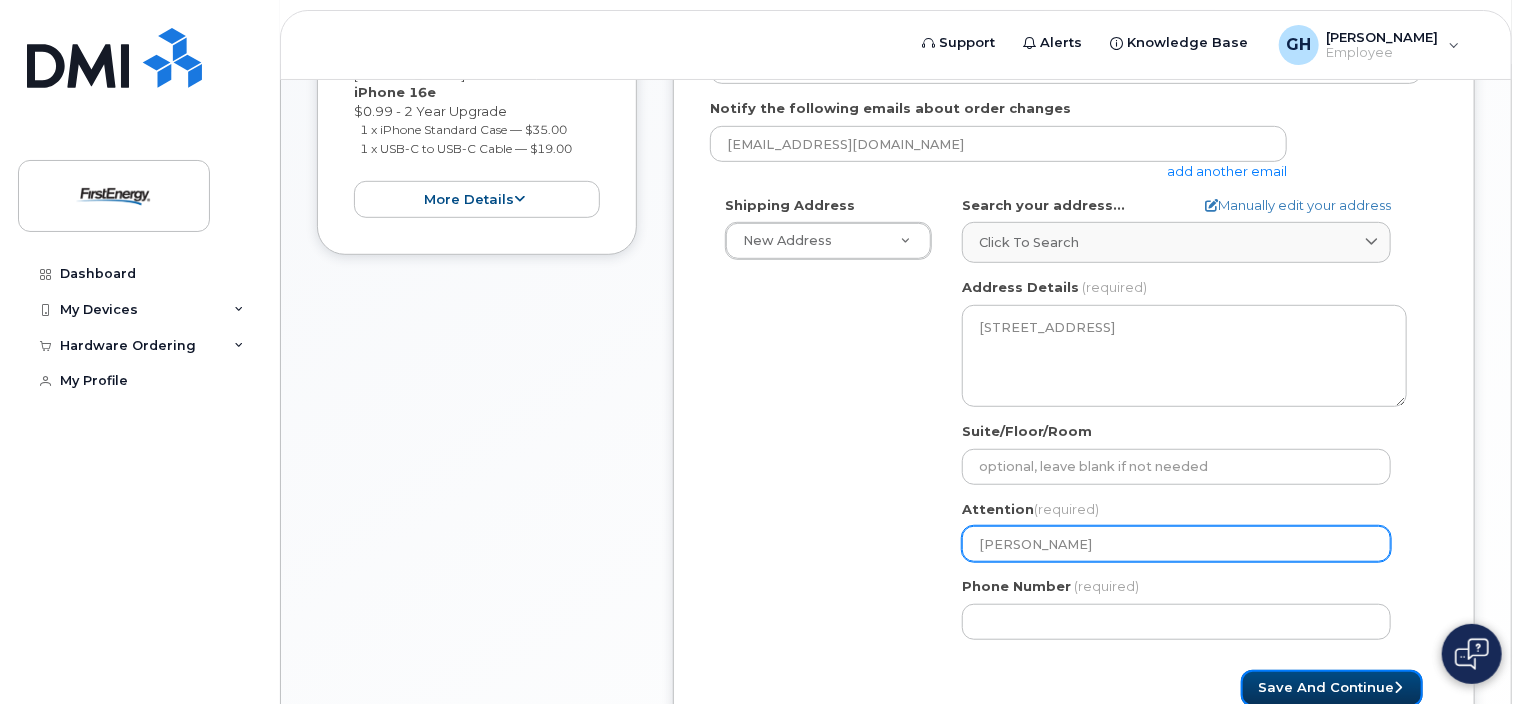 type 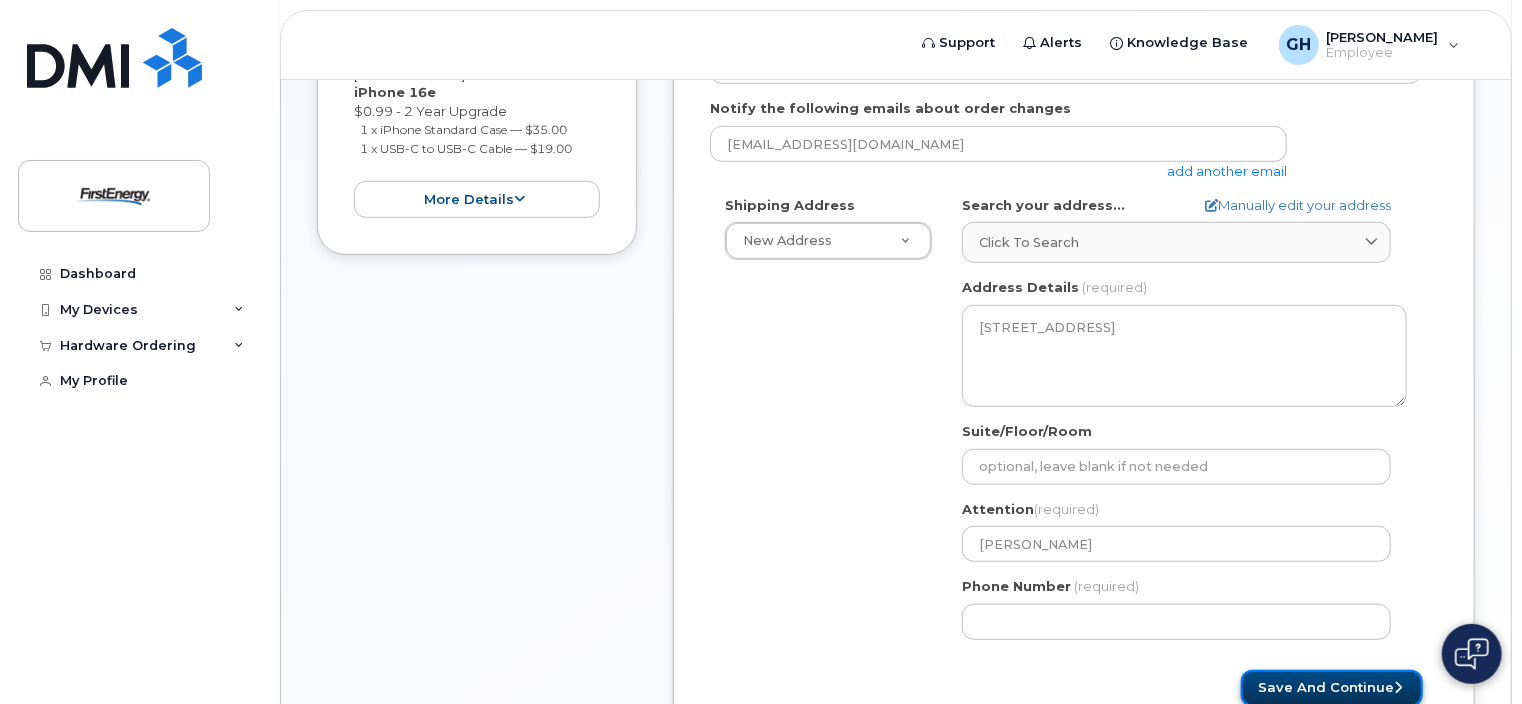 click on "Save and Continue" 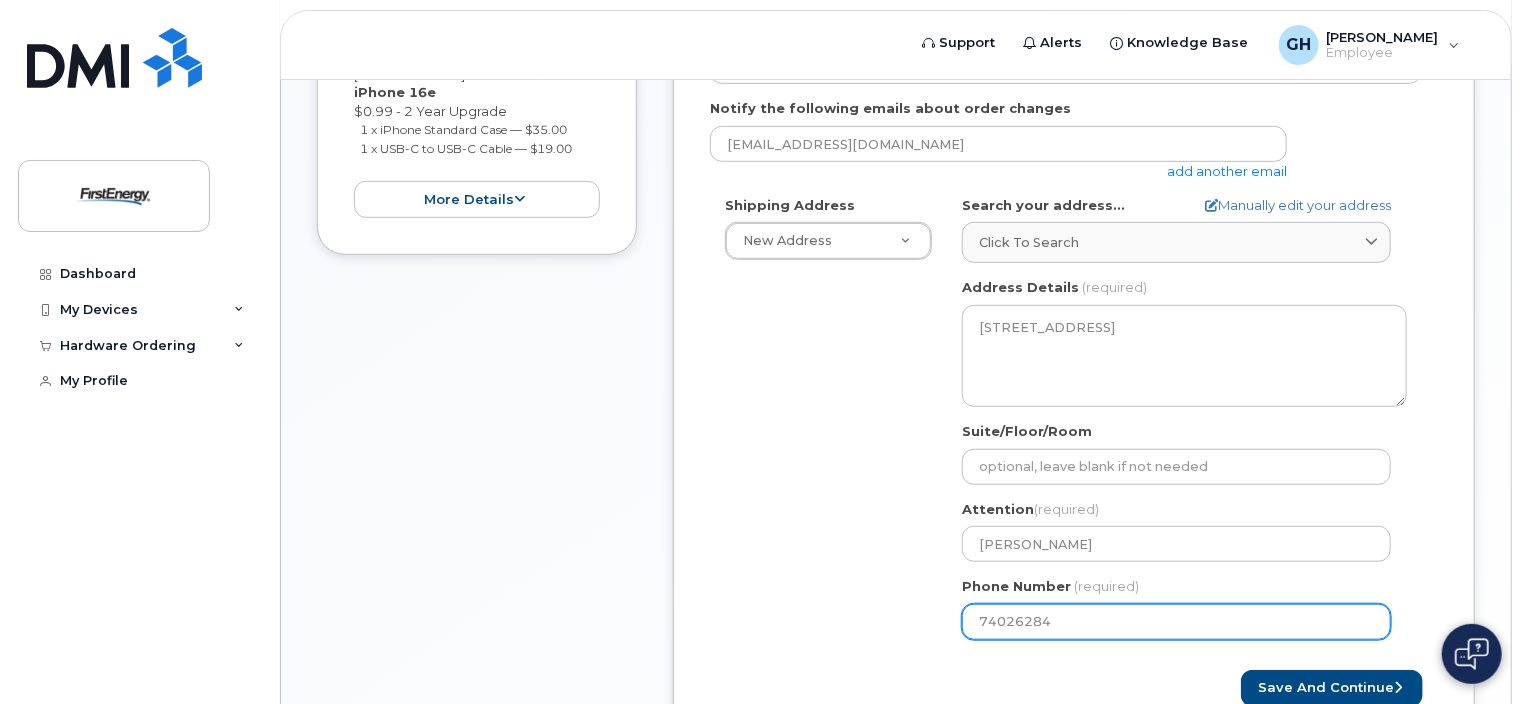 type on "740262843" 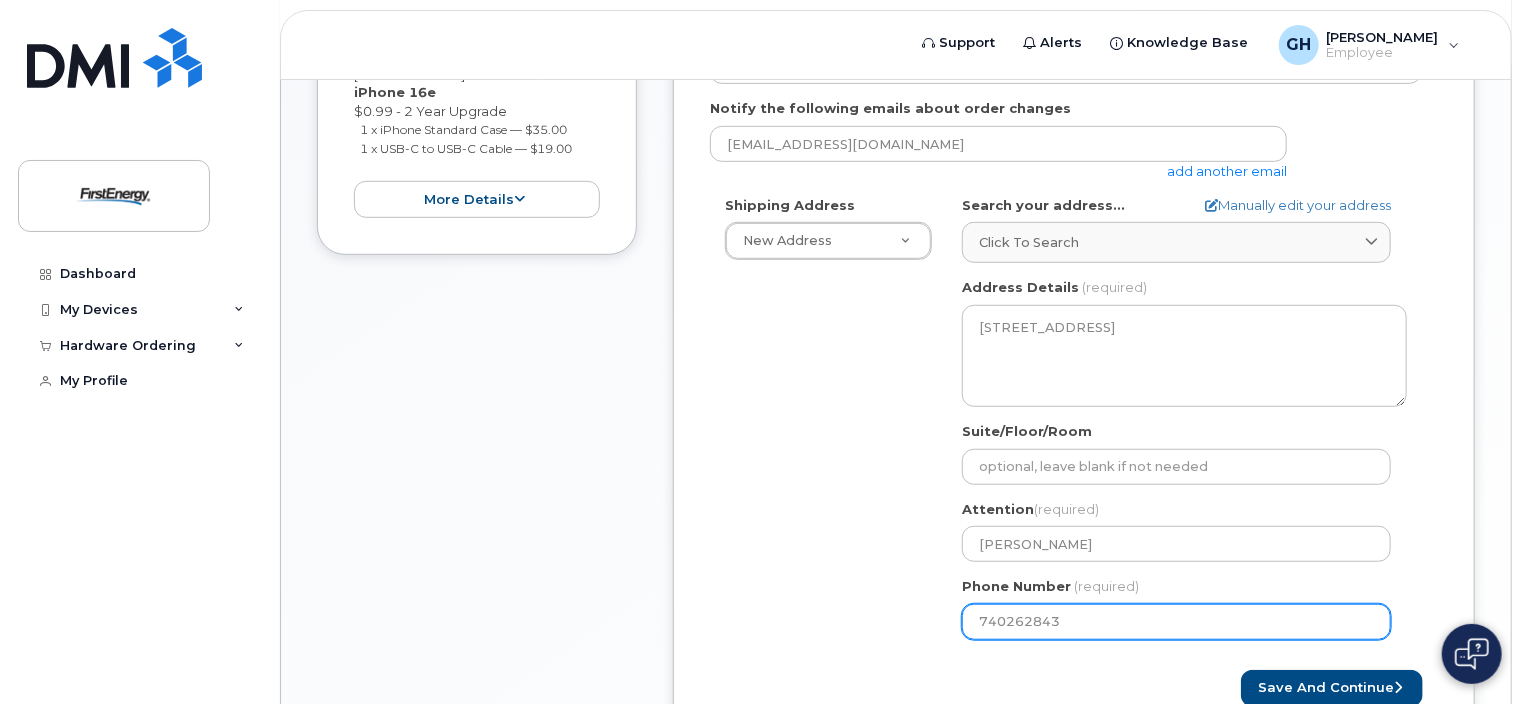 select 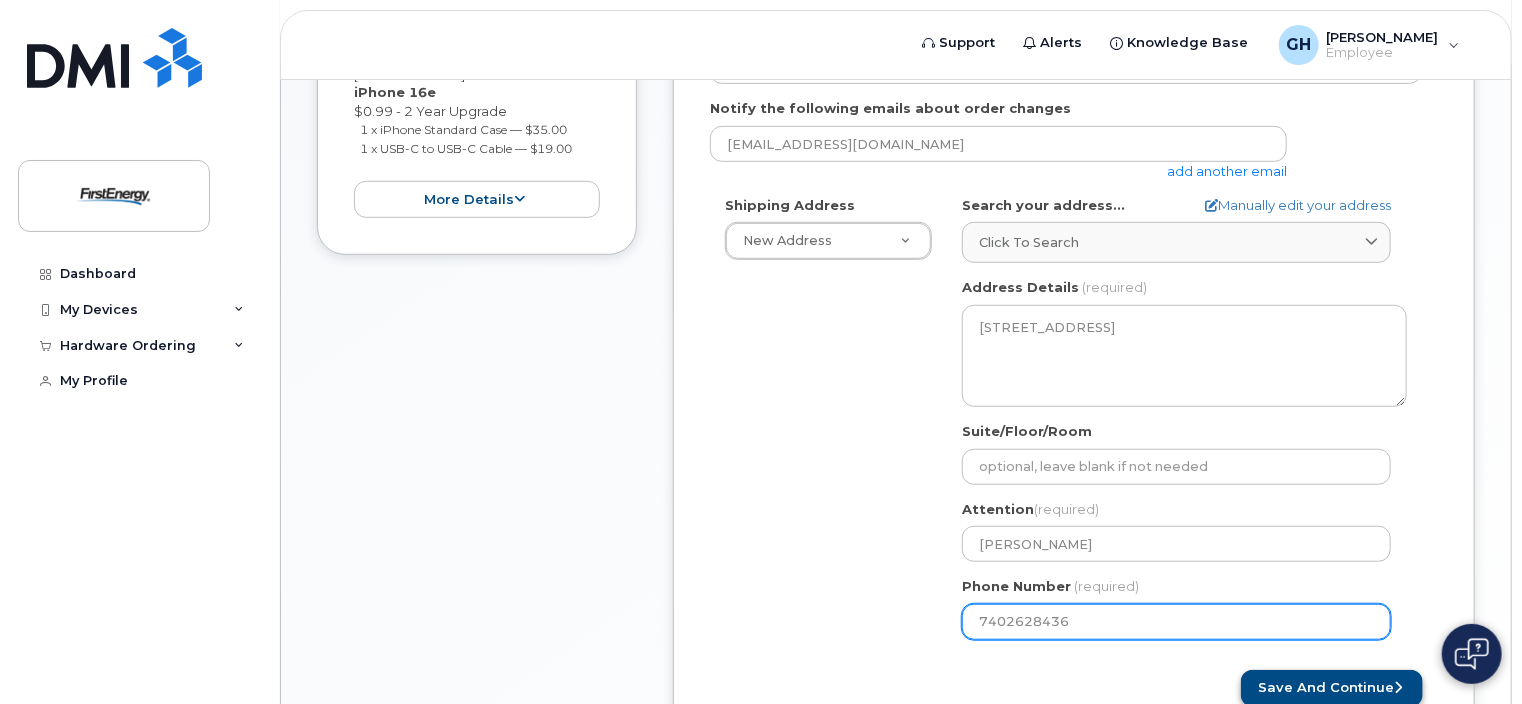 type on "7402628436" 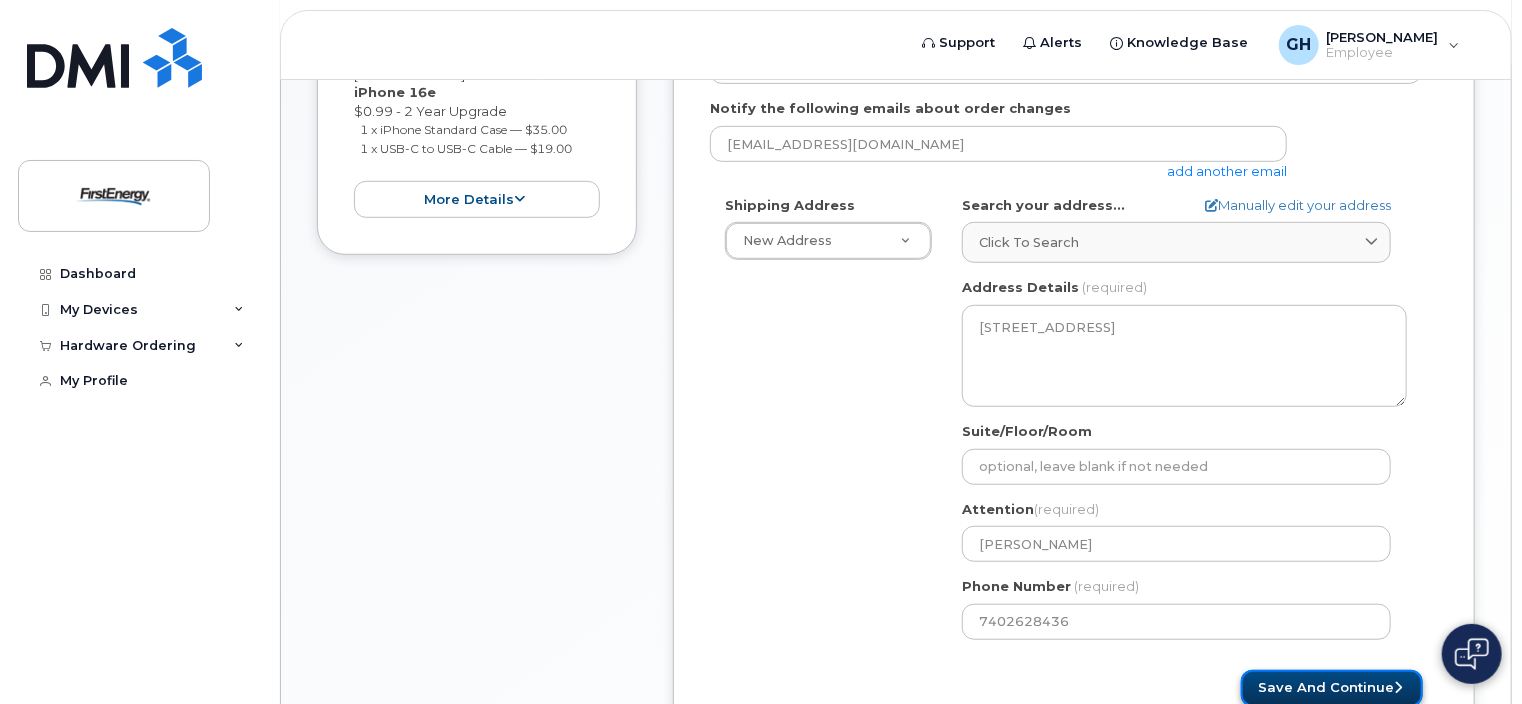 click on "Save and Continue" 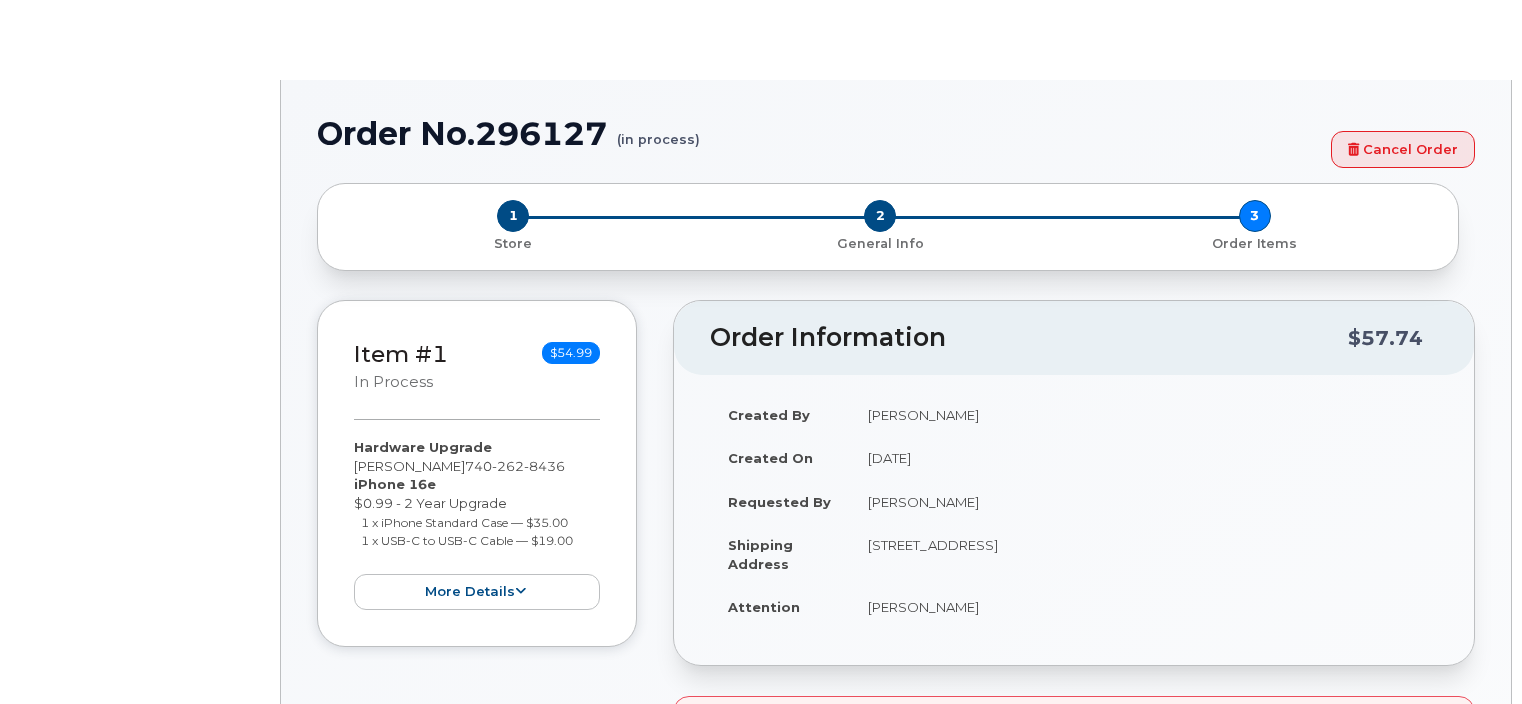 scroll, scrollTop: 0, scrollLeft: 0, axis: both 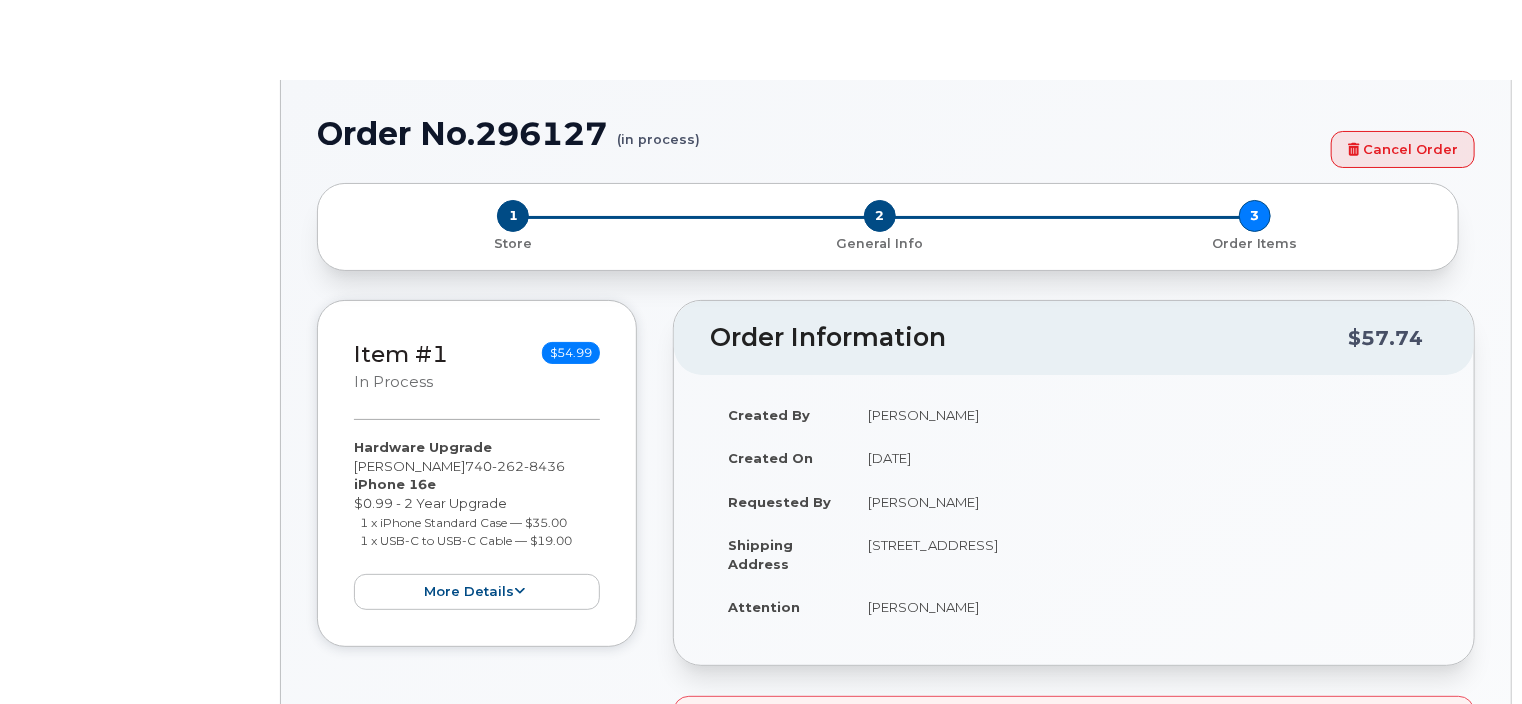 select on "2066550" 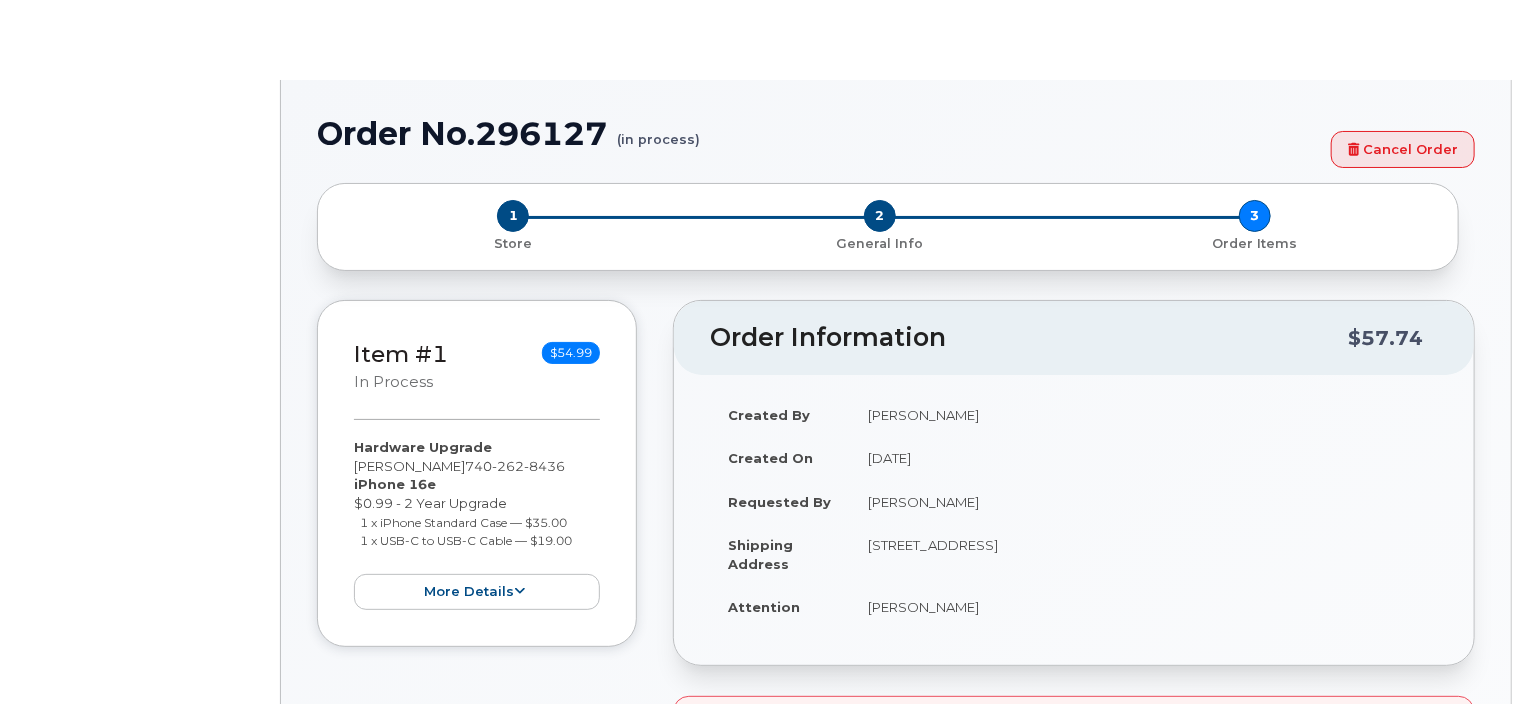 type on "2080754" 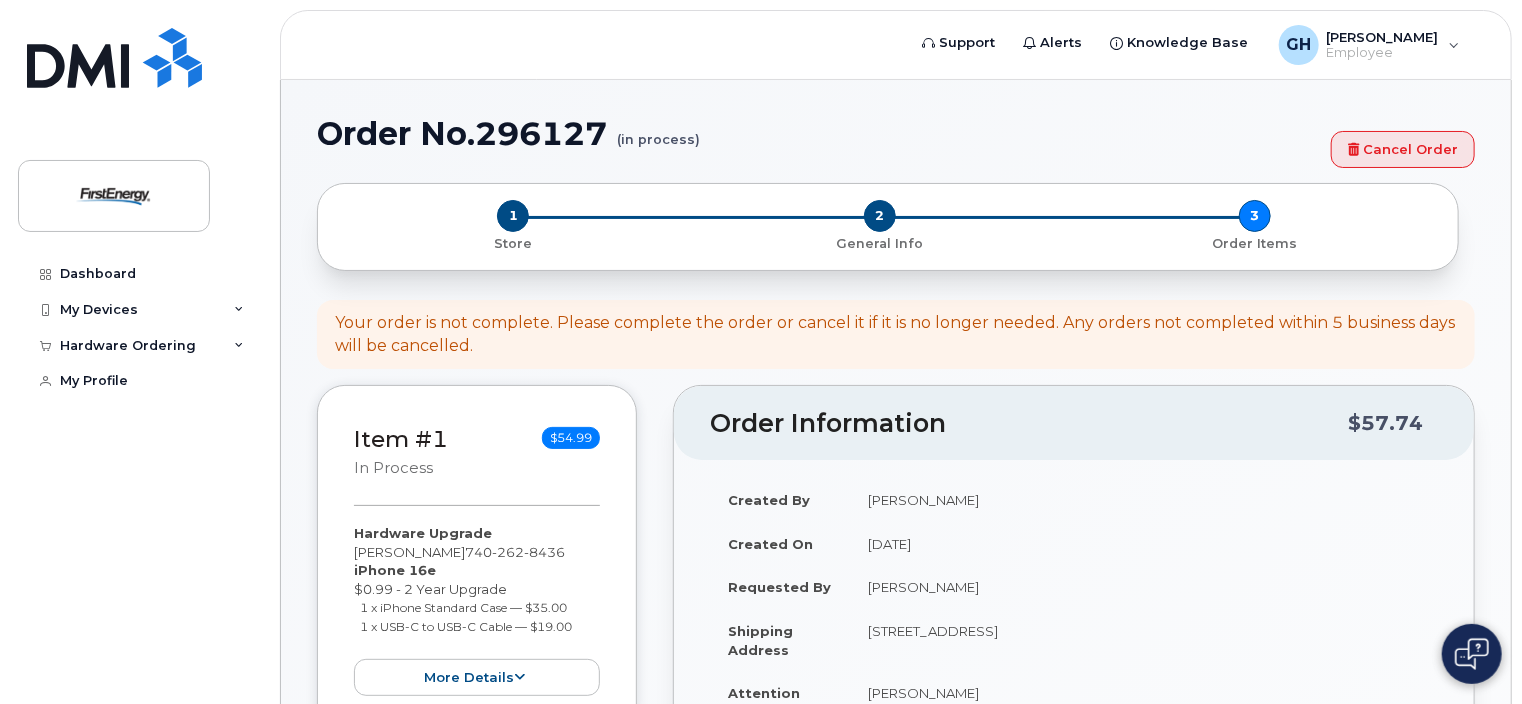 scroll, scrollTop: 616, scrollLeft: 0, axis: vertical 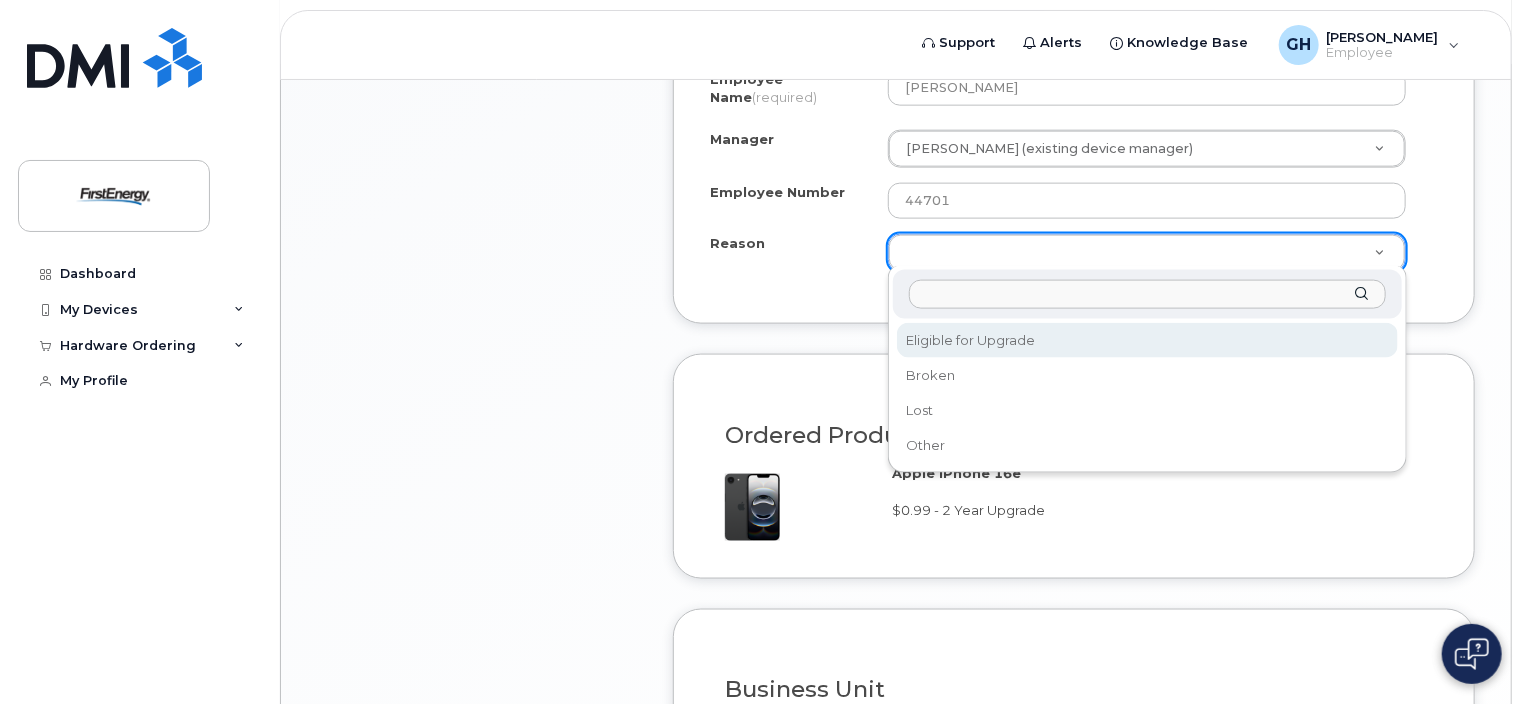 select on "eligible_for_upgrade" 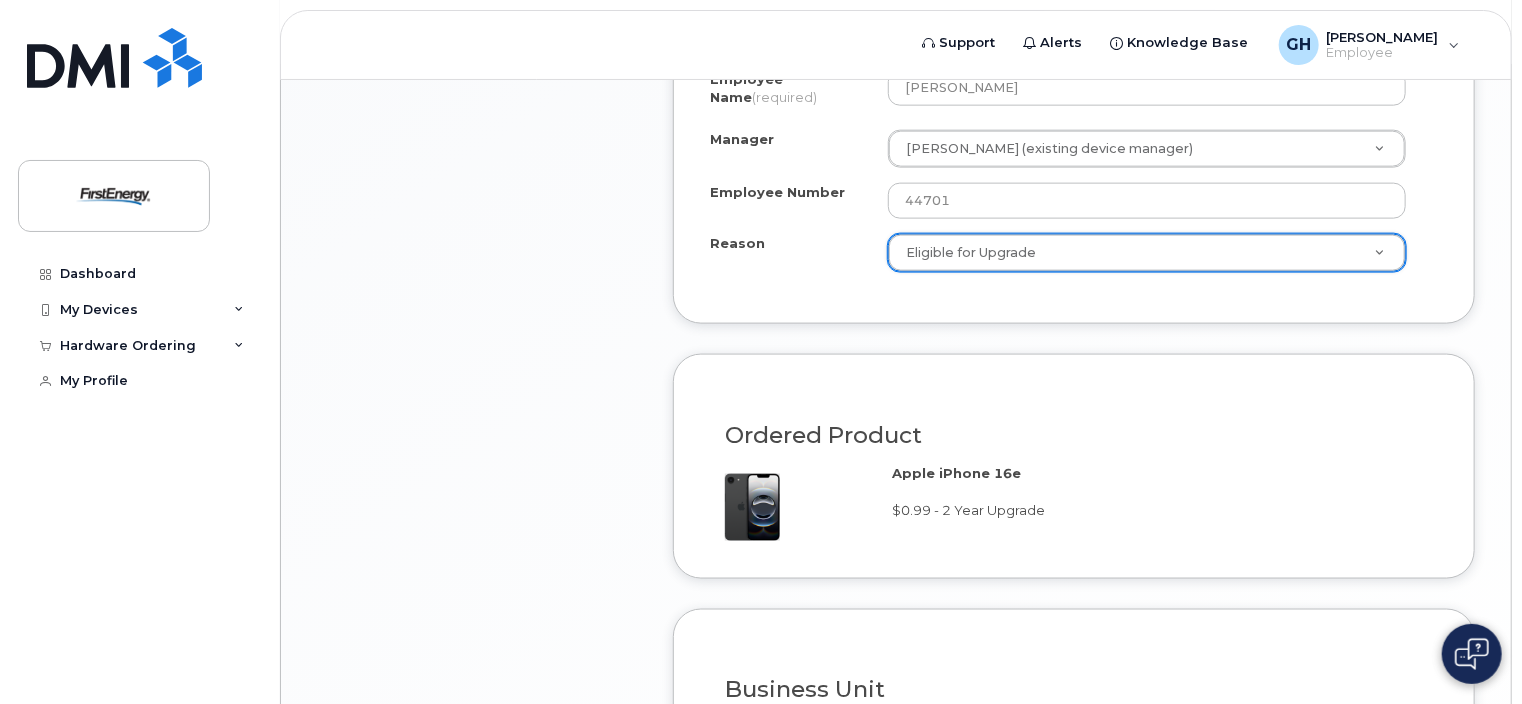 scroll, scrollTop: 1479, scrollLeft: 0, axis: vertical 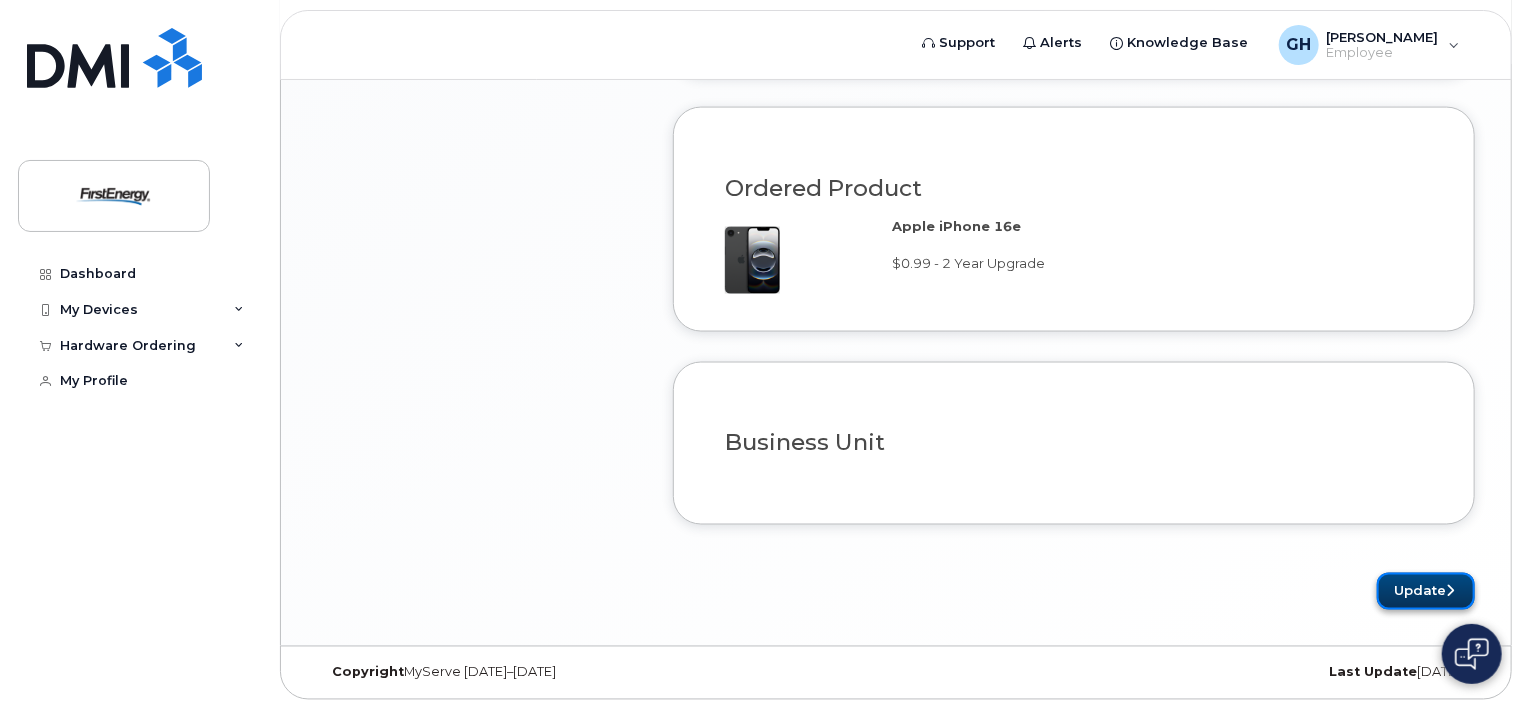 click on "Update" 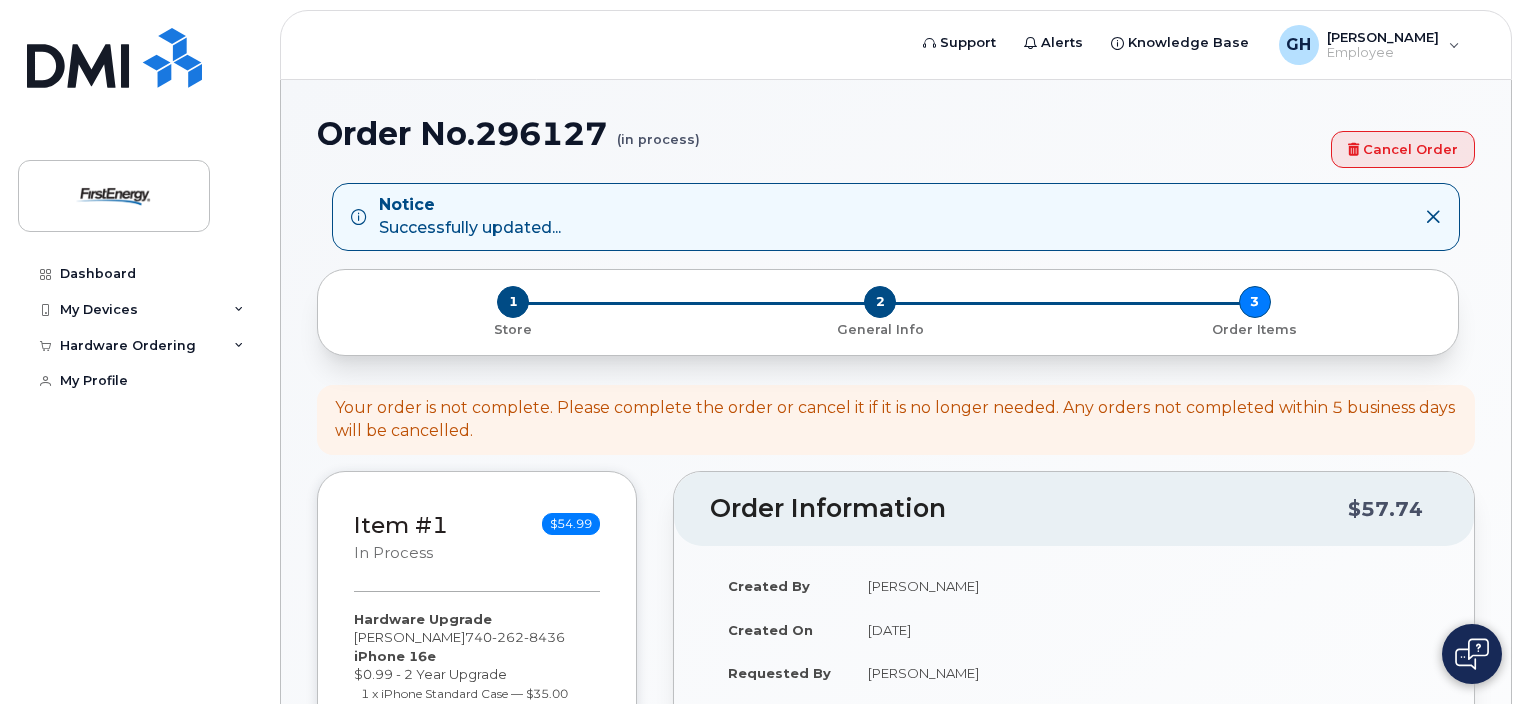 scroll, scrollTop: 0, scrollLeft: 0, axis: both 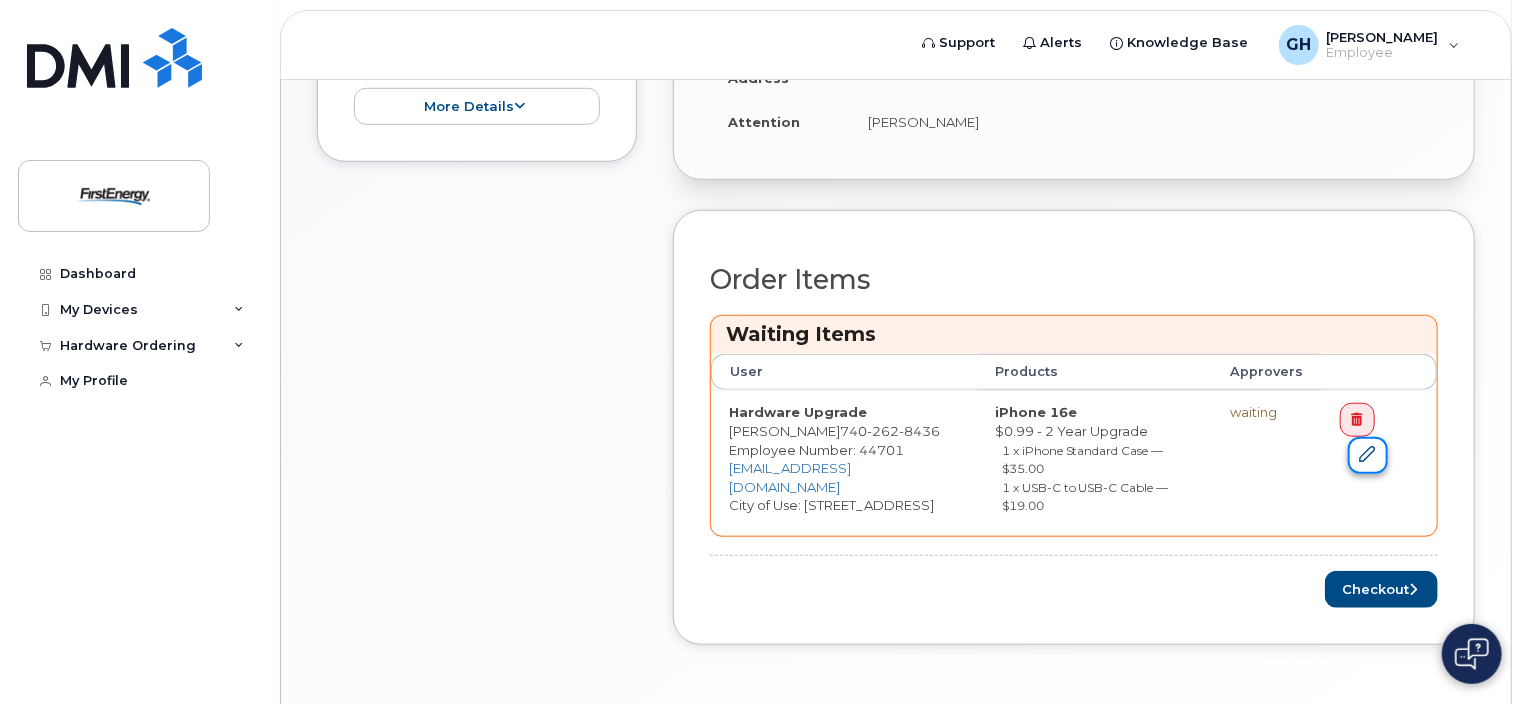 click 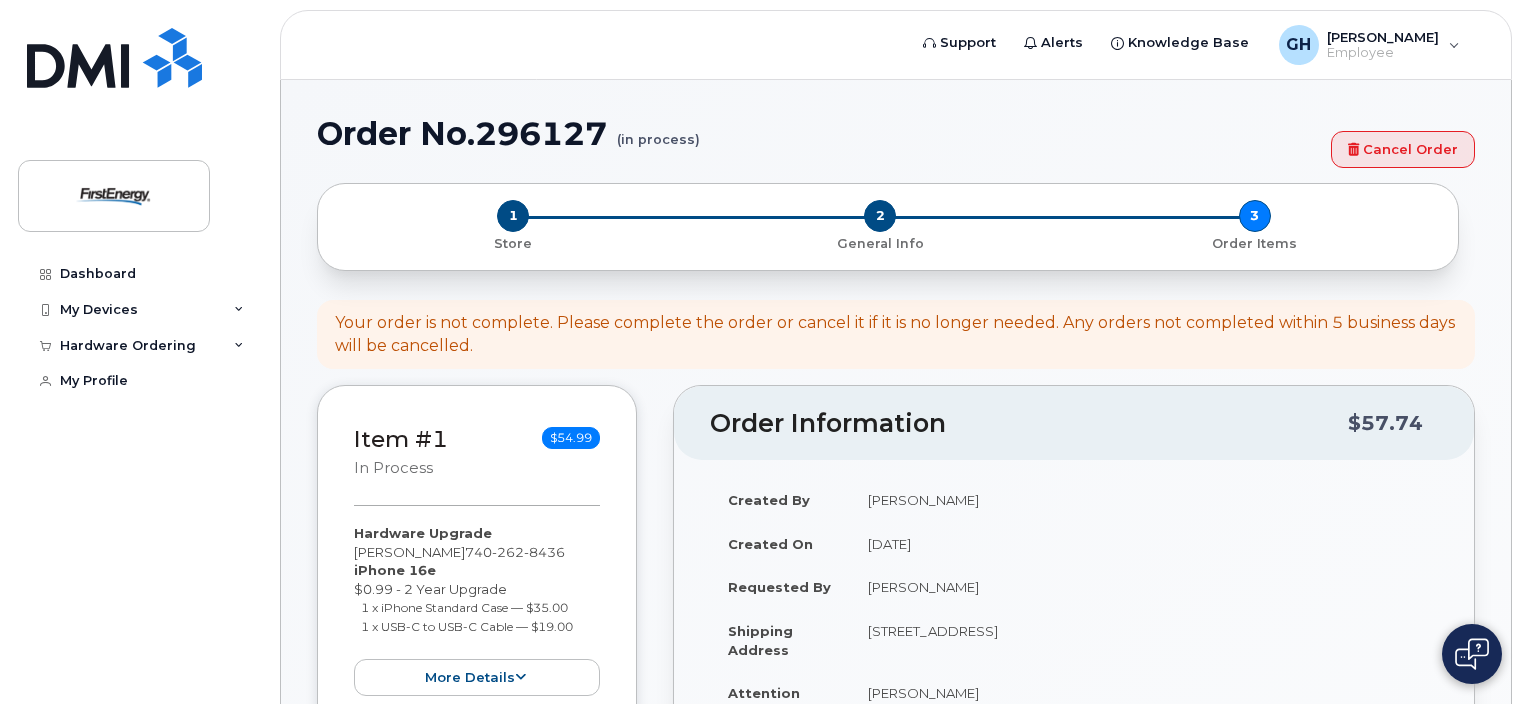 scroll, scrollTop: 0, scrollLeft: 0, axis: both 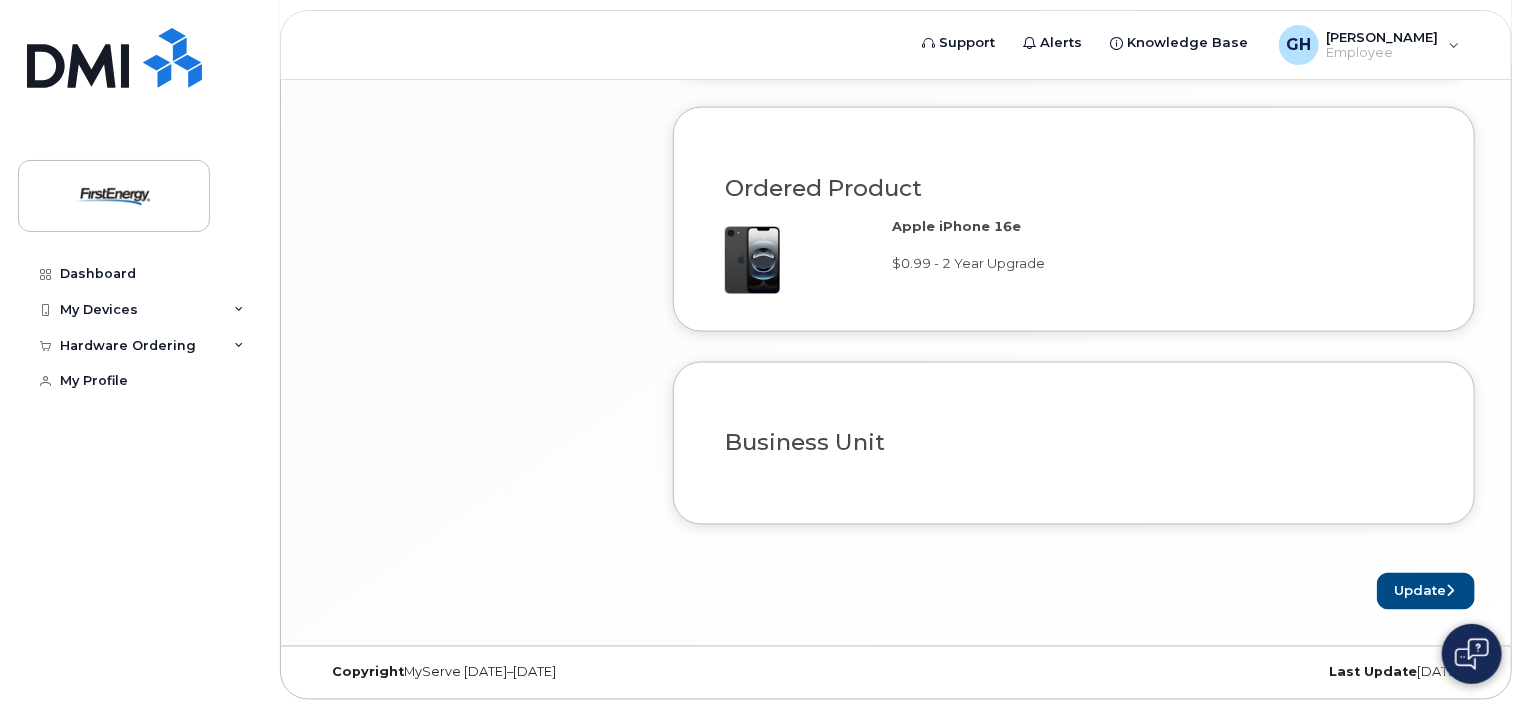 click on "Business Unit" 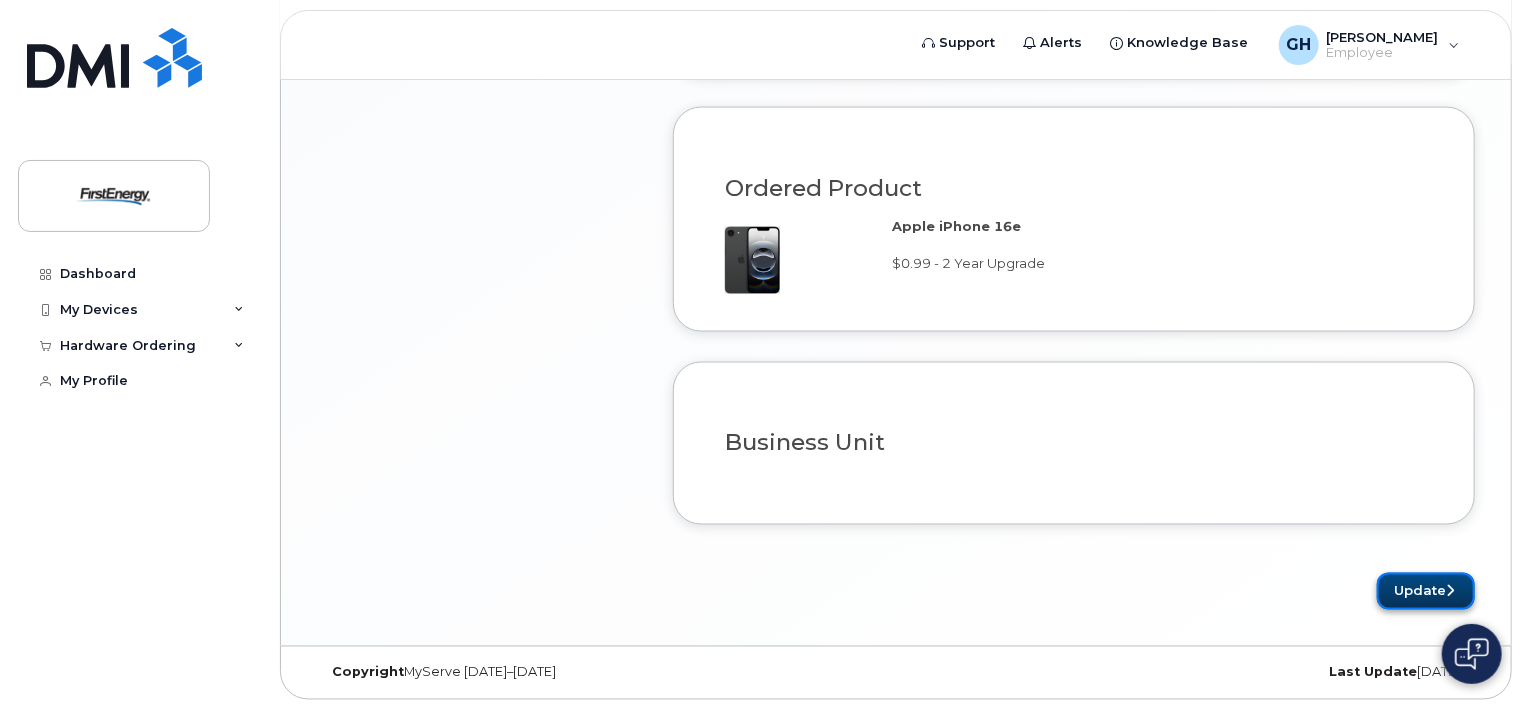 click on "Update" 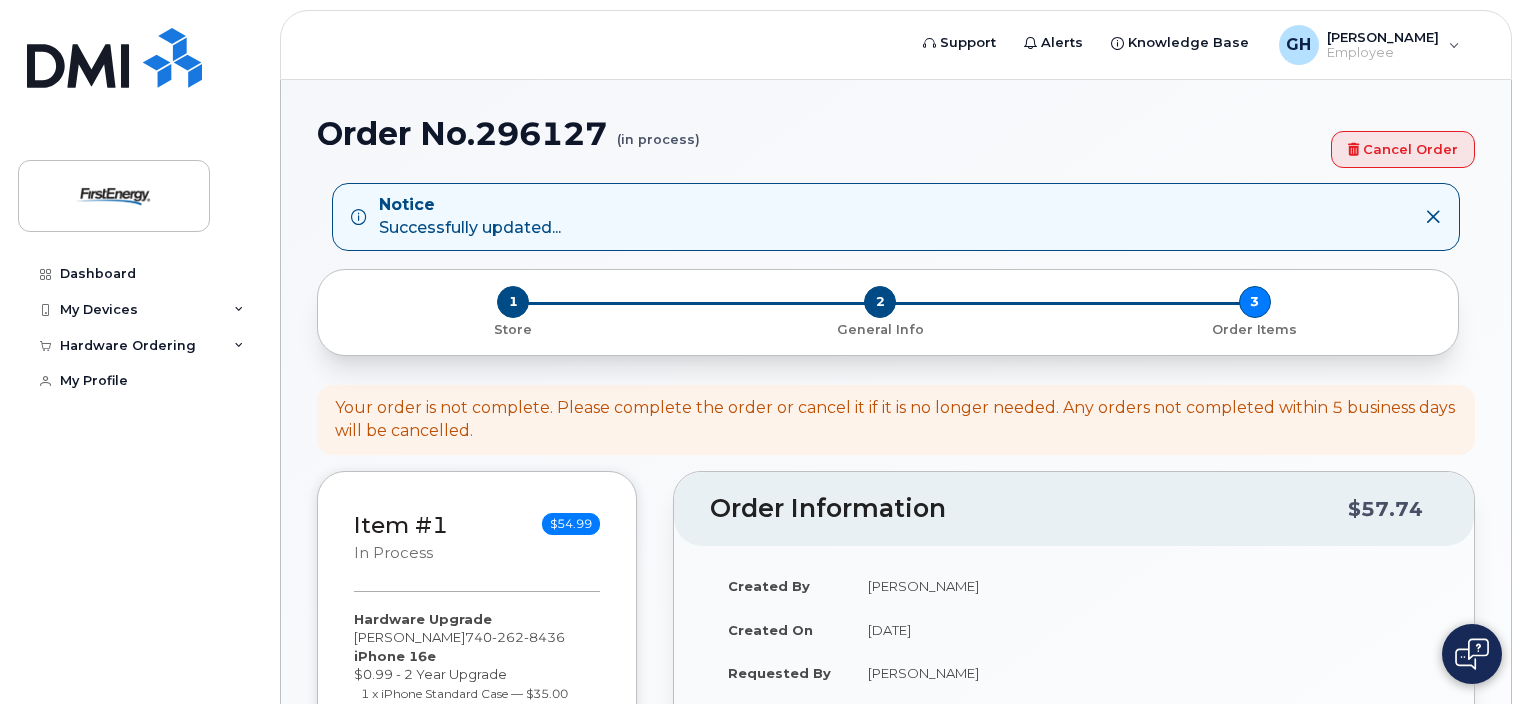 scroll, scrollTop: 0, scrollLeft: 0, axis: both 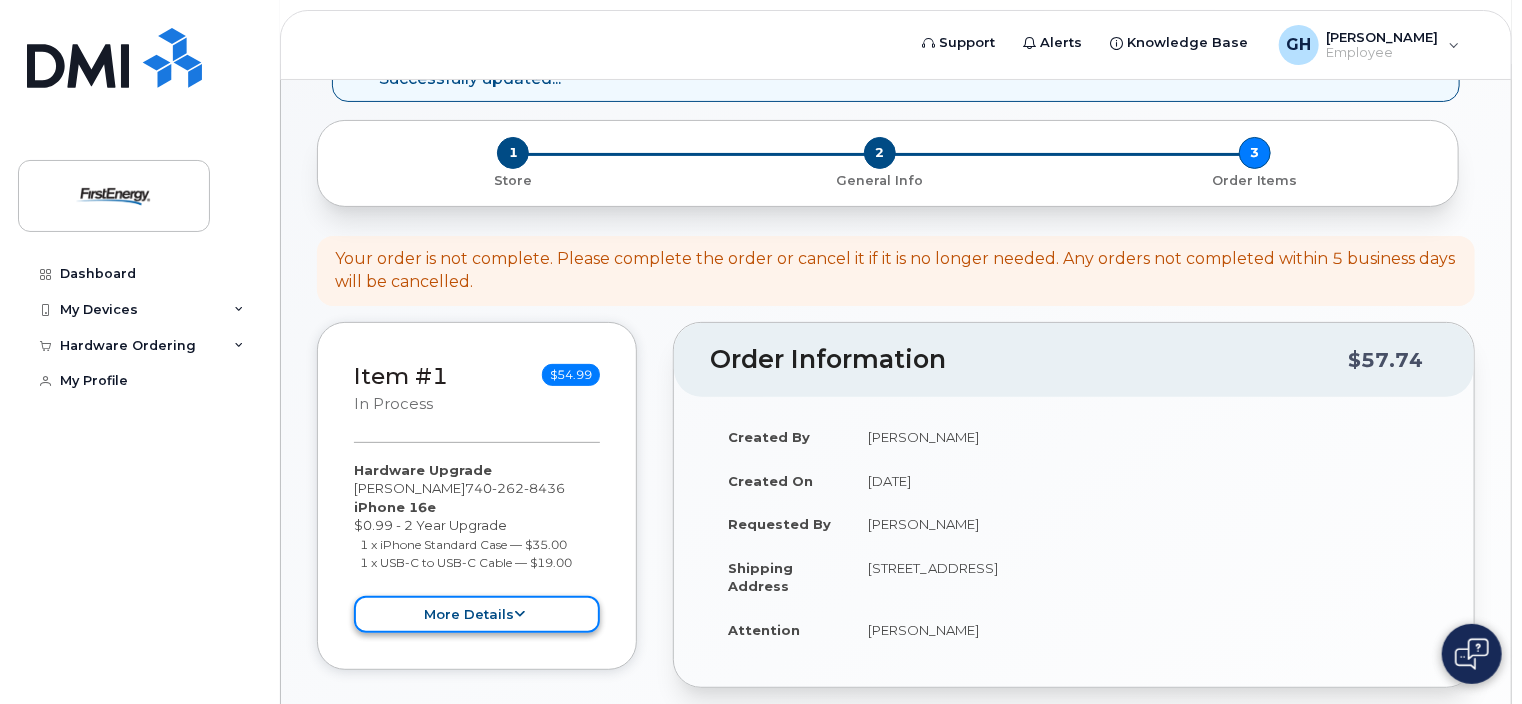click 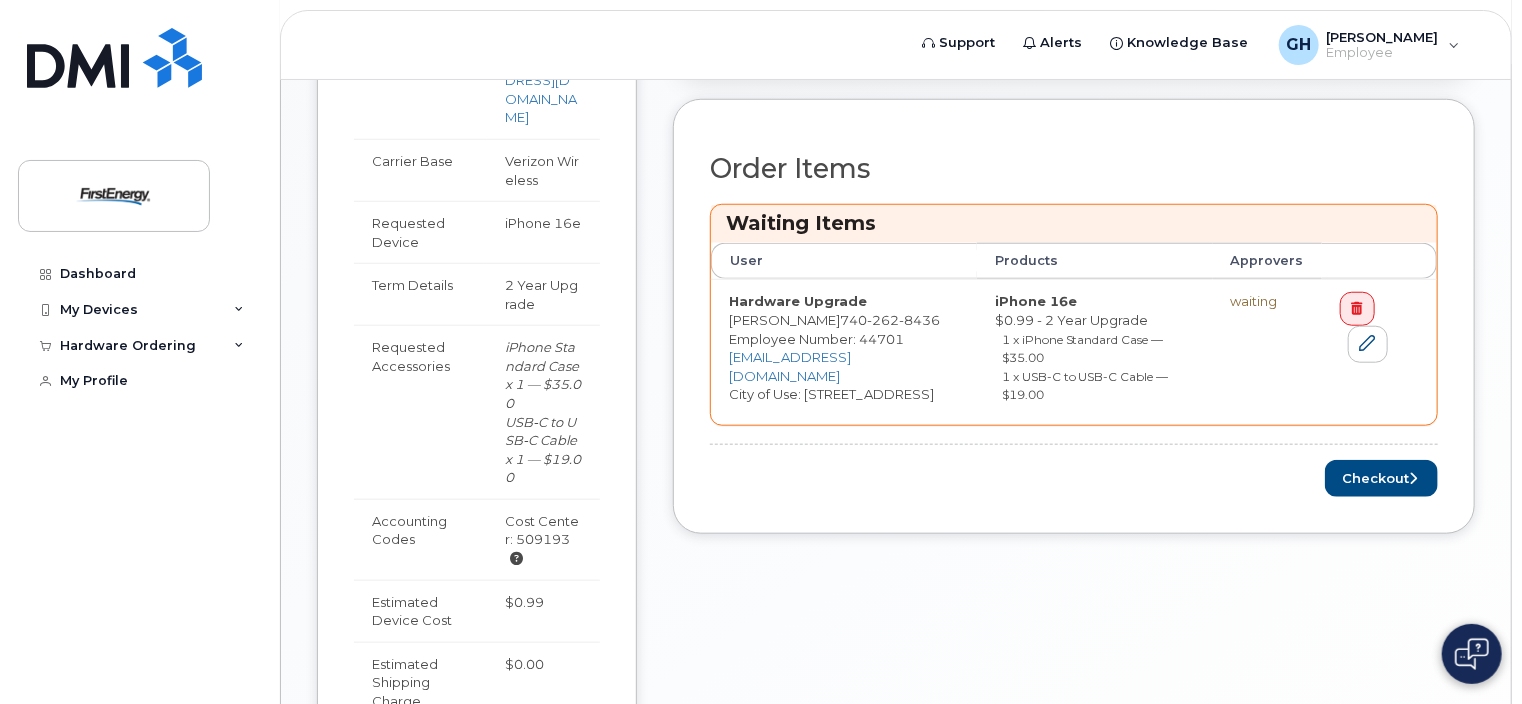 scroll, scrollTop: 772, scrollLeft: 0, axis: vertical 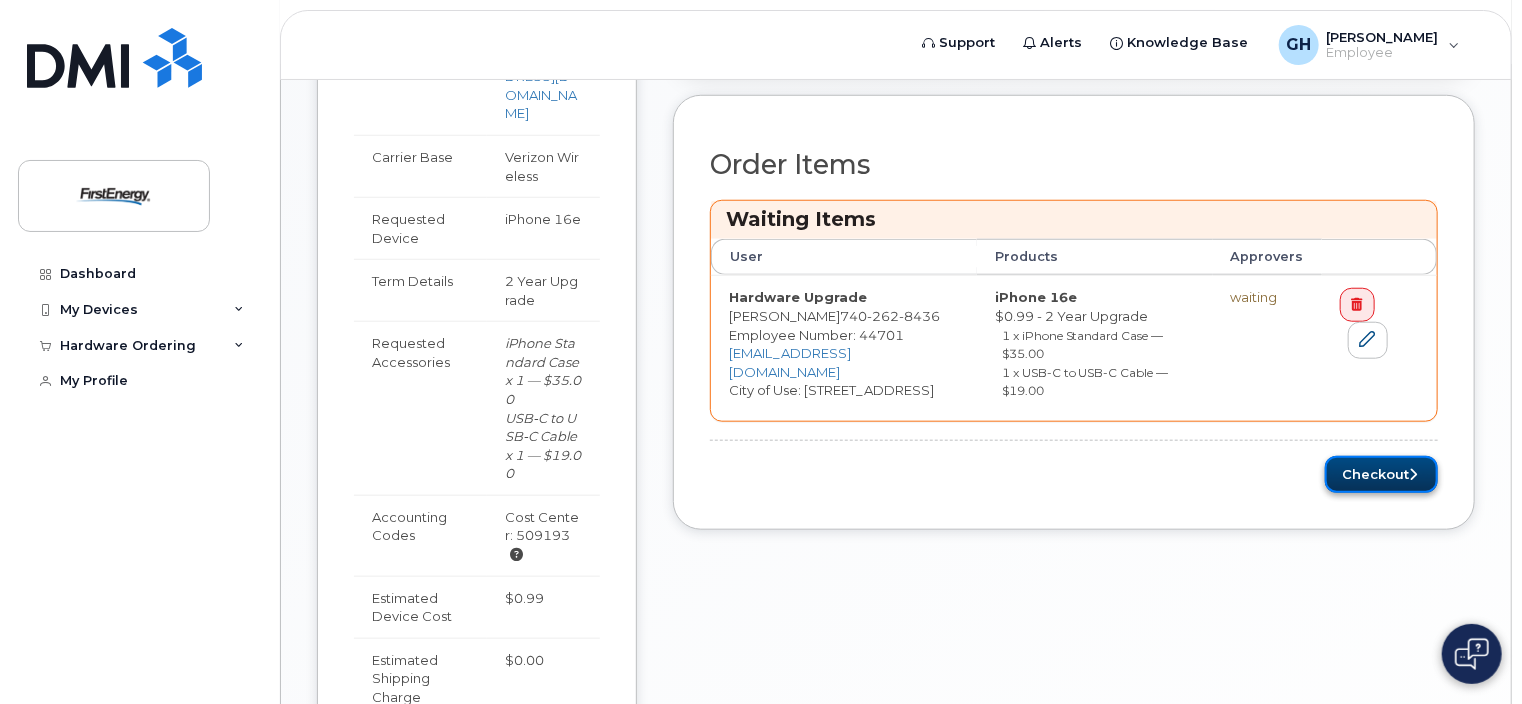 click on "Checkout" 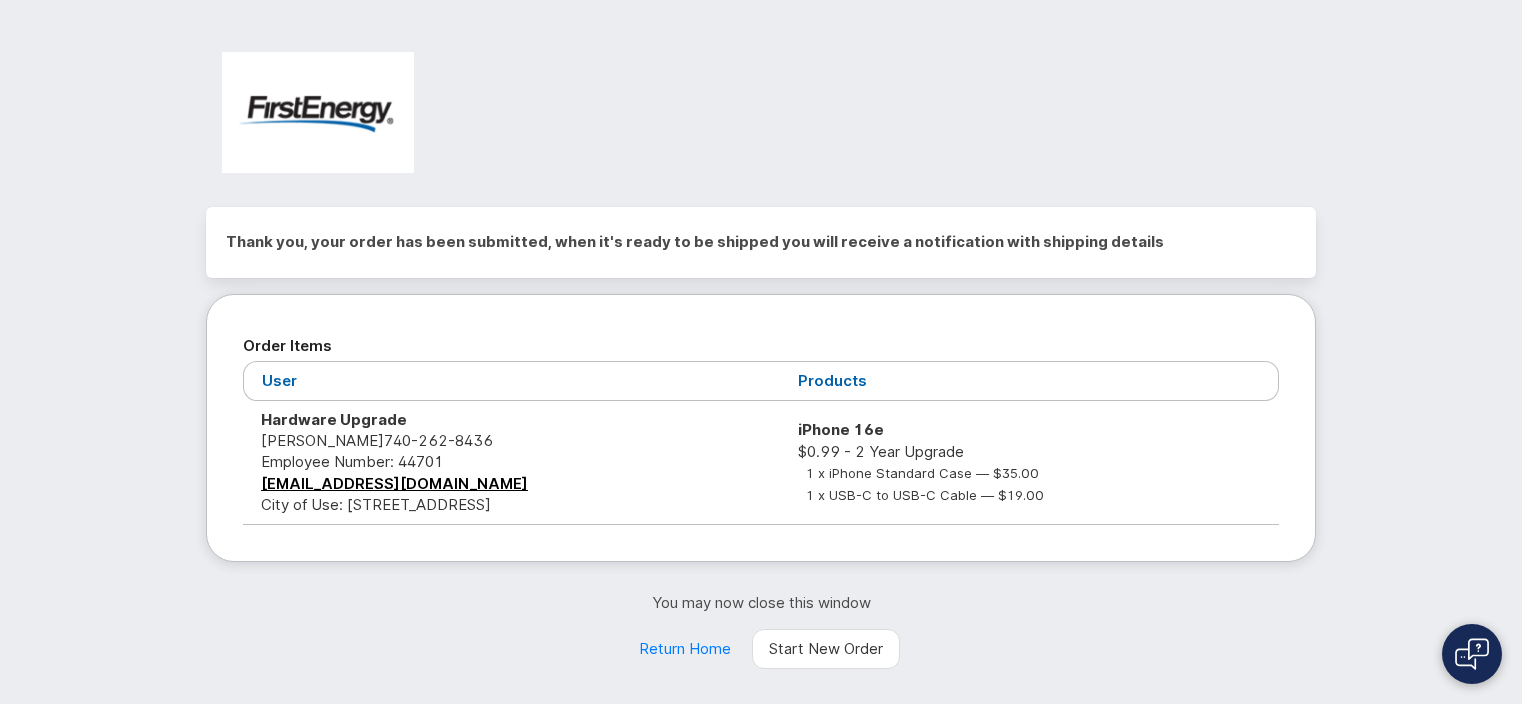 scroll, scrollTop: 0, scrollLeft: 0, axis: both 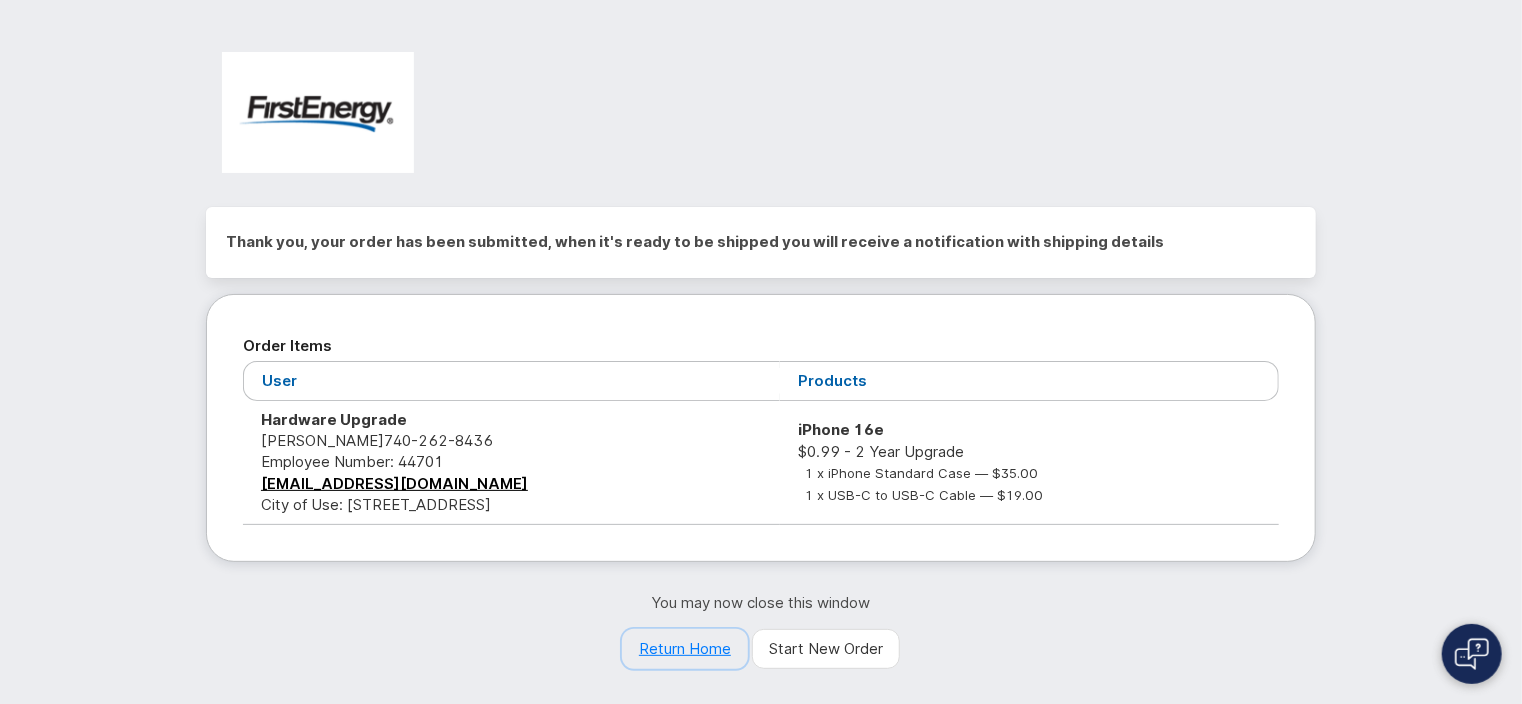 click on "Return Home" at bounding box center [685, 649] 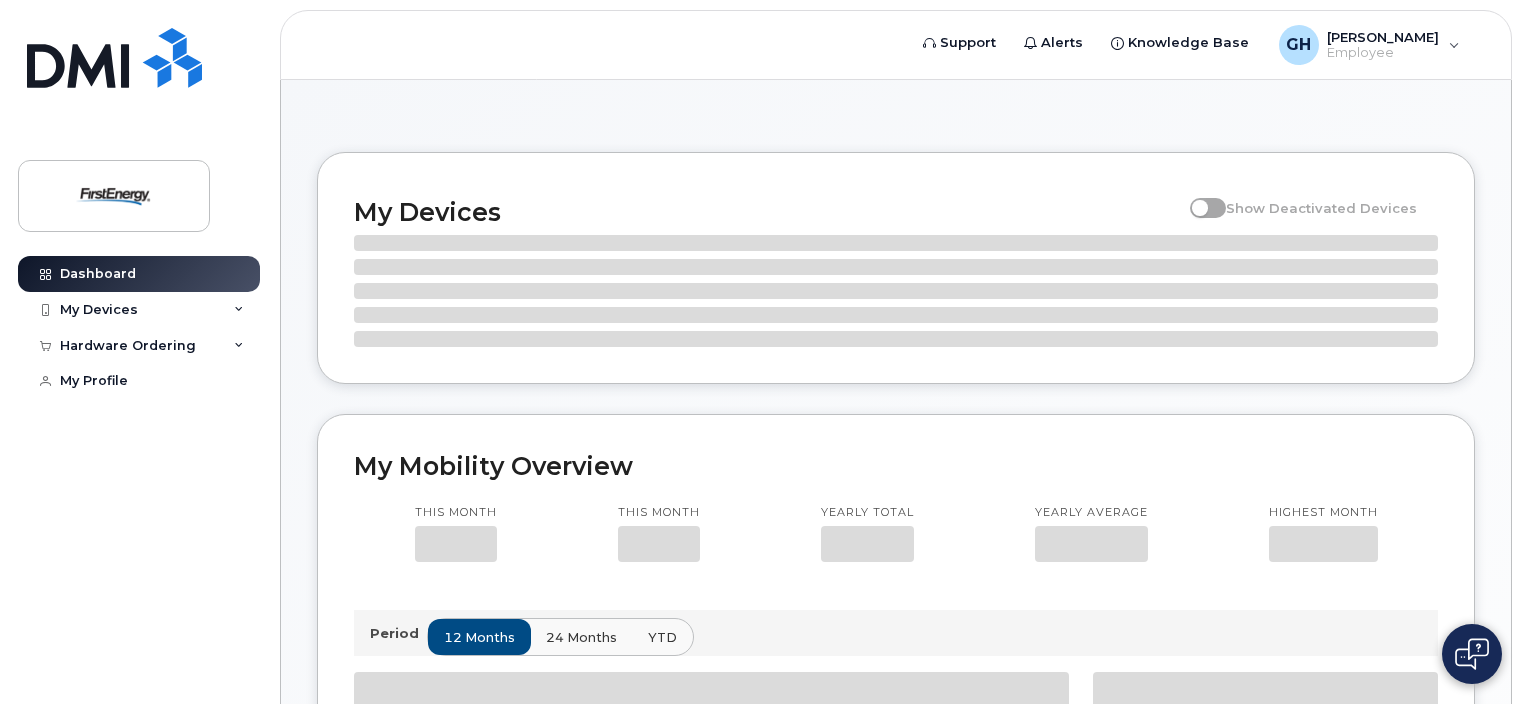 scroll, scrollTop: 0, scrollLeft: 0, axis: both 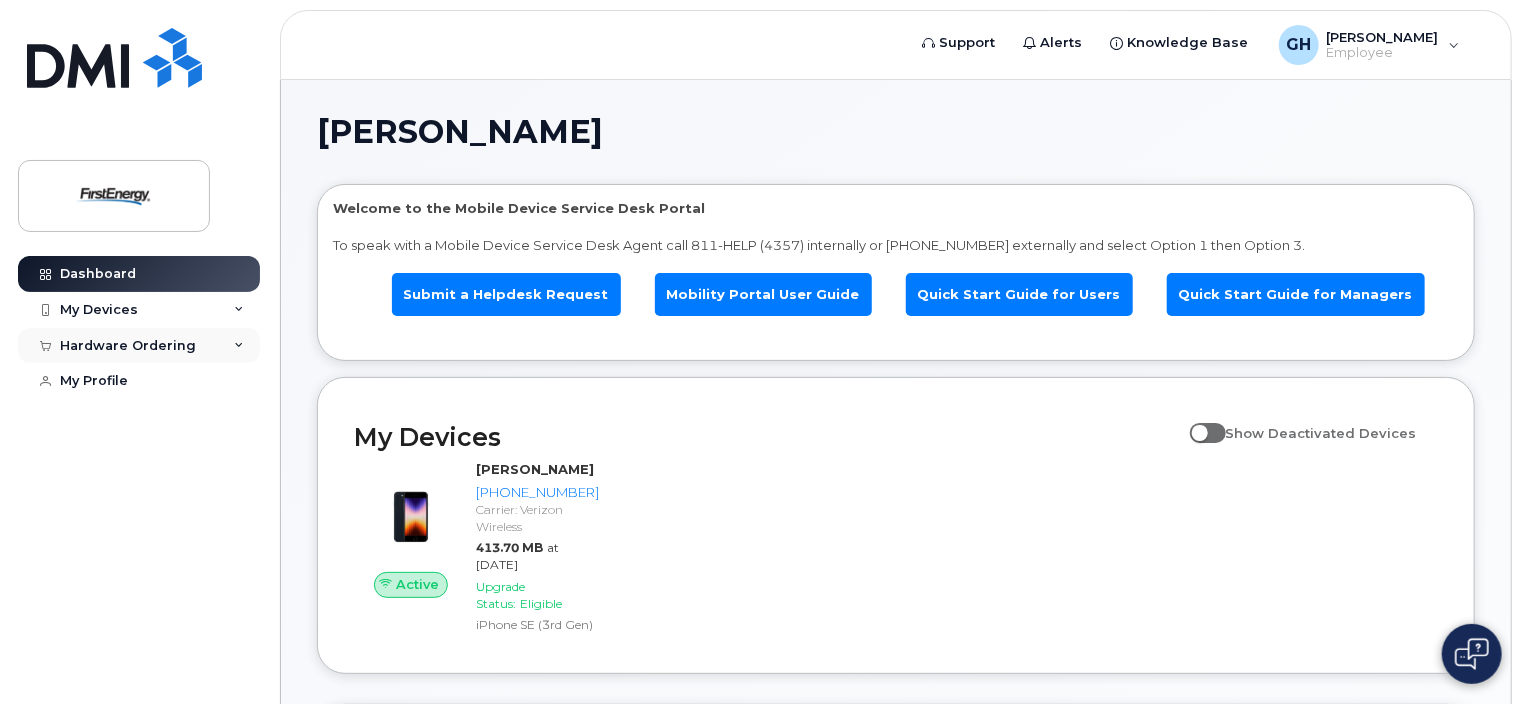 click on "Hardware Ordering" 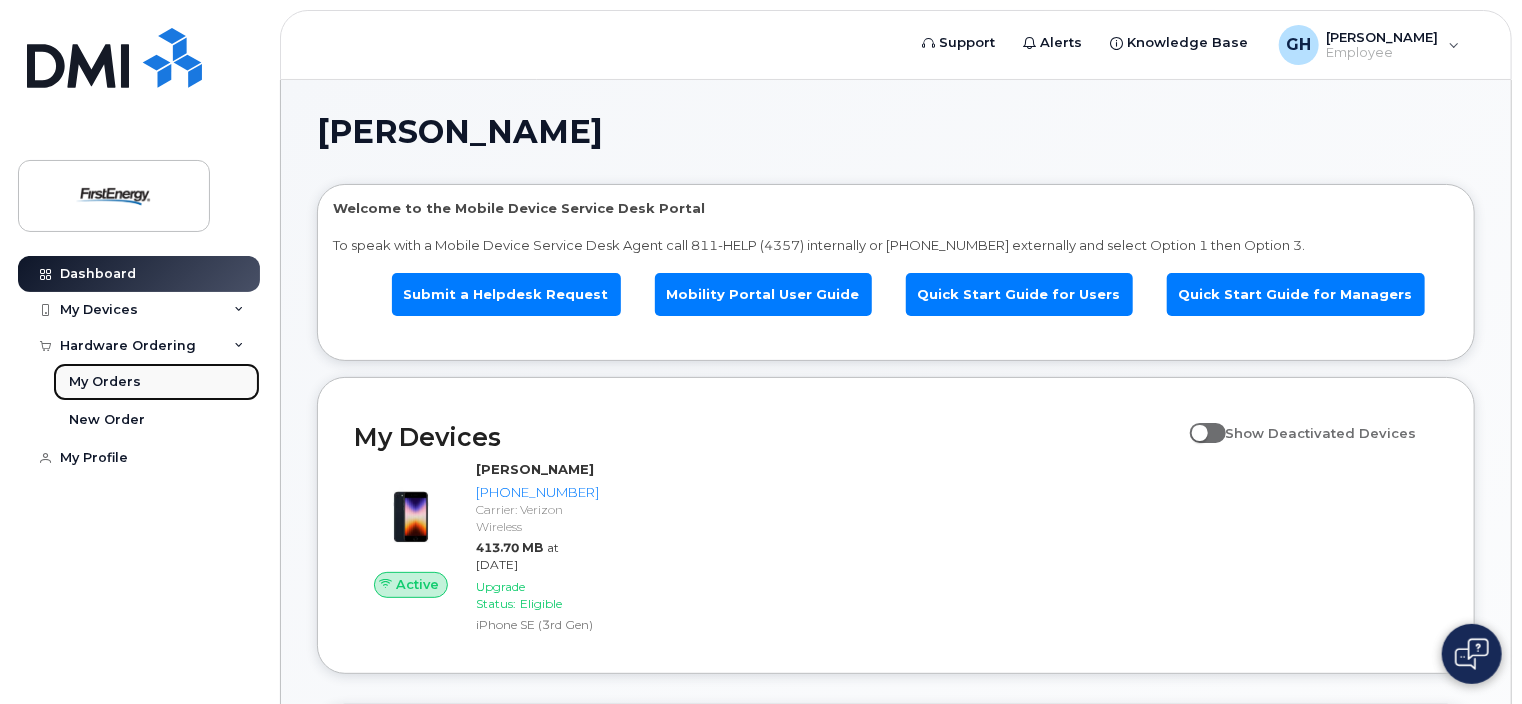 click on "My Orders" 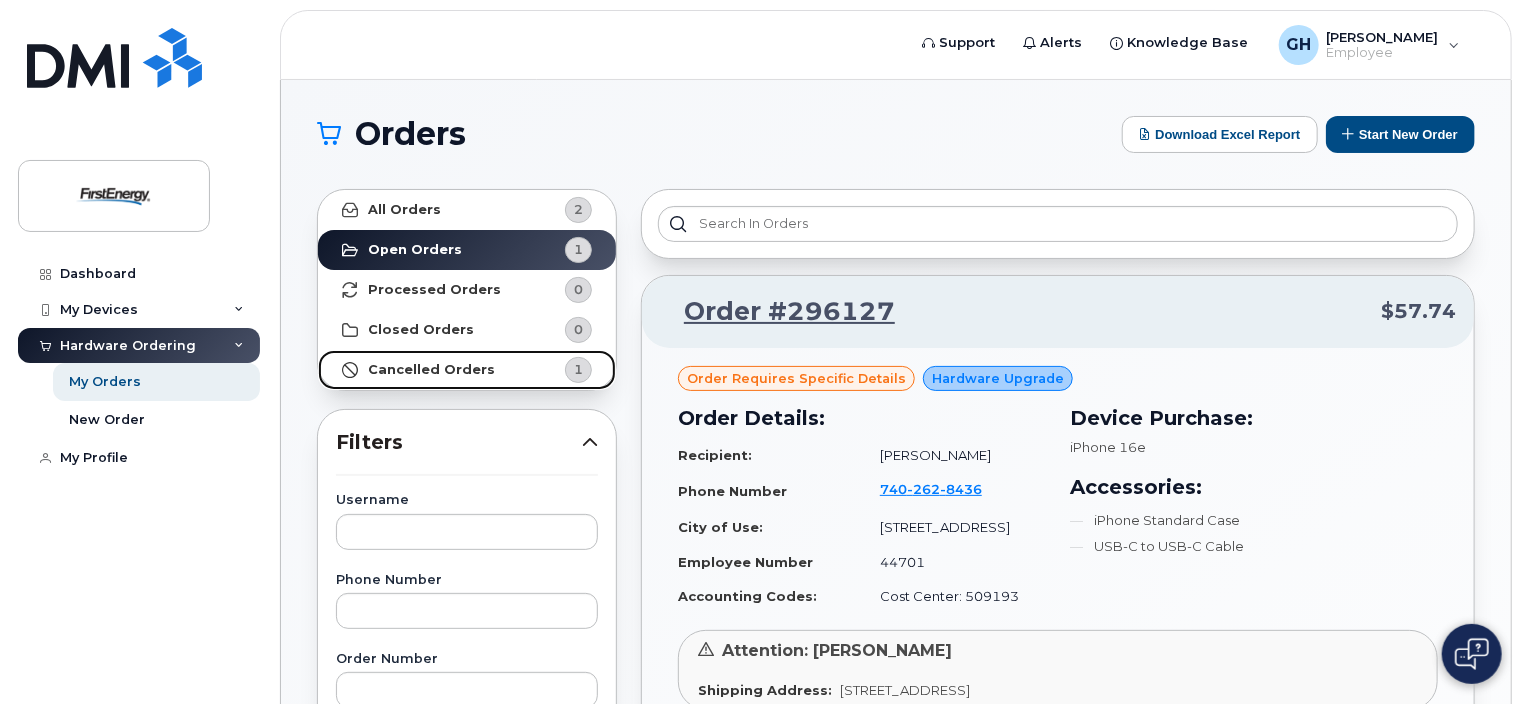 click on "Cancelled Orders 1" 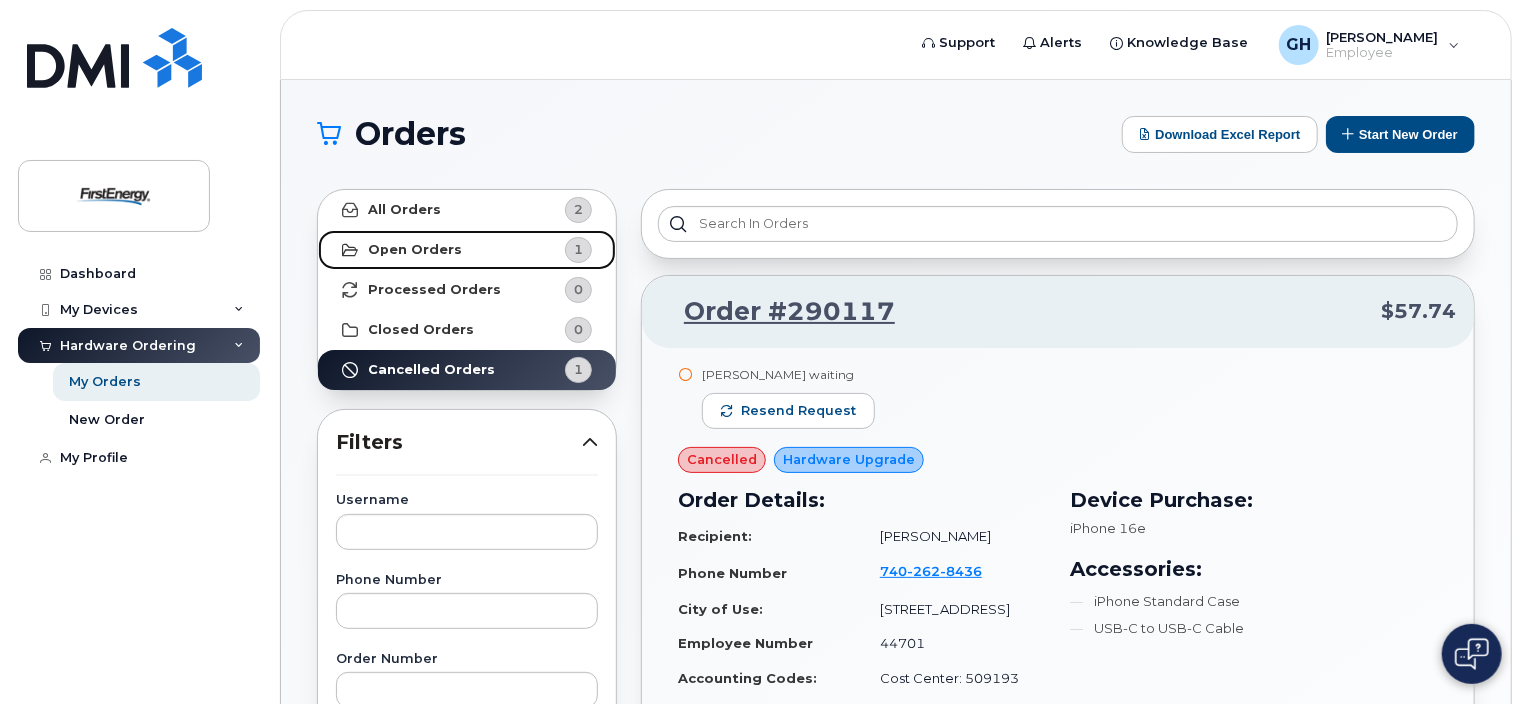 click on "Open Orders 1" 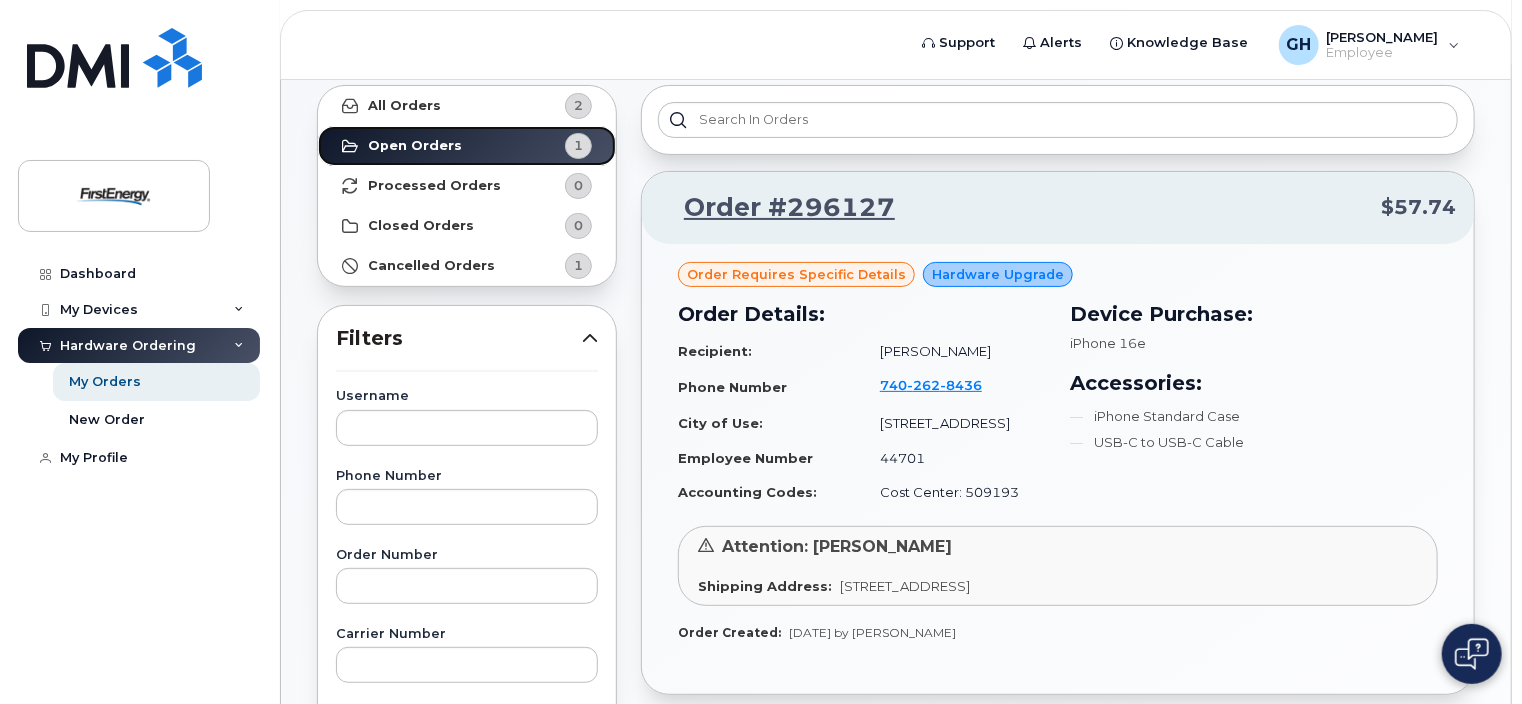 scroll, scrollTop: 108, scrollLeft: 0, axis: vertical 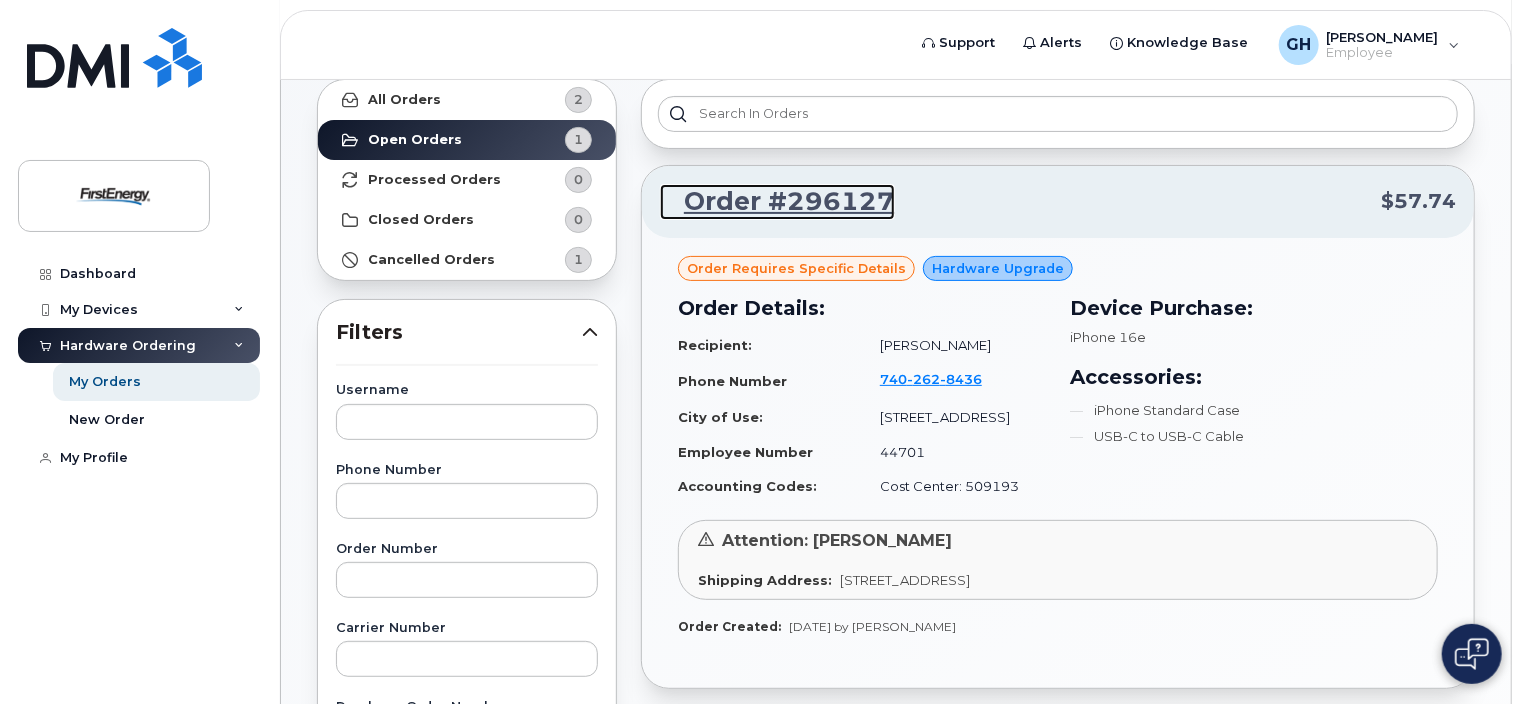 click on "Order #296127" 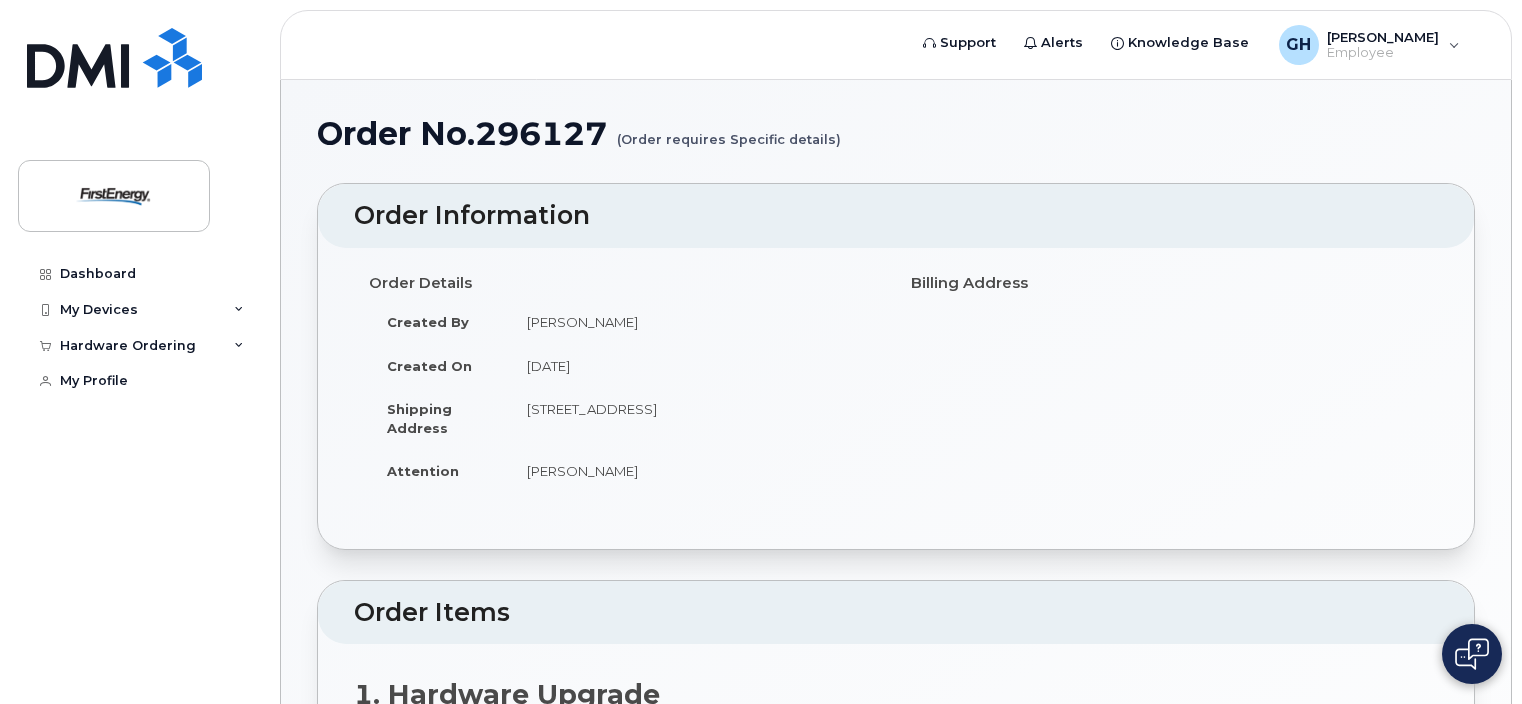 scroll, scrollTop: 0, scrollLeft: 0, axis: both 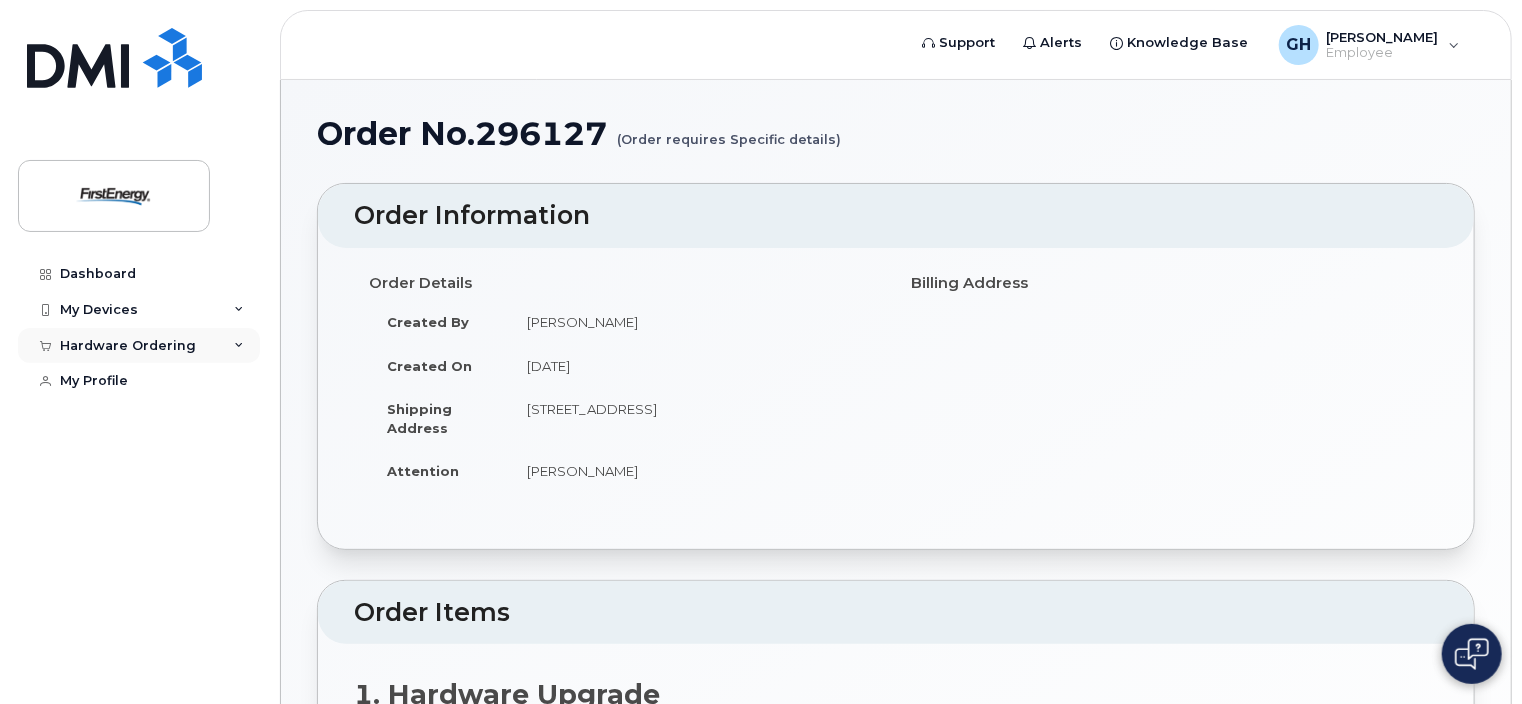click on "Hardware Ordering" 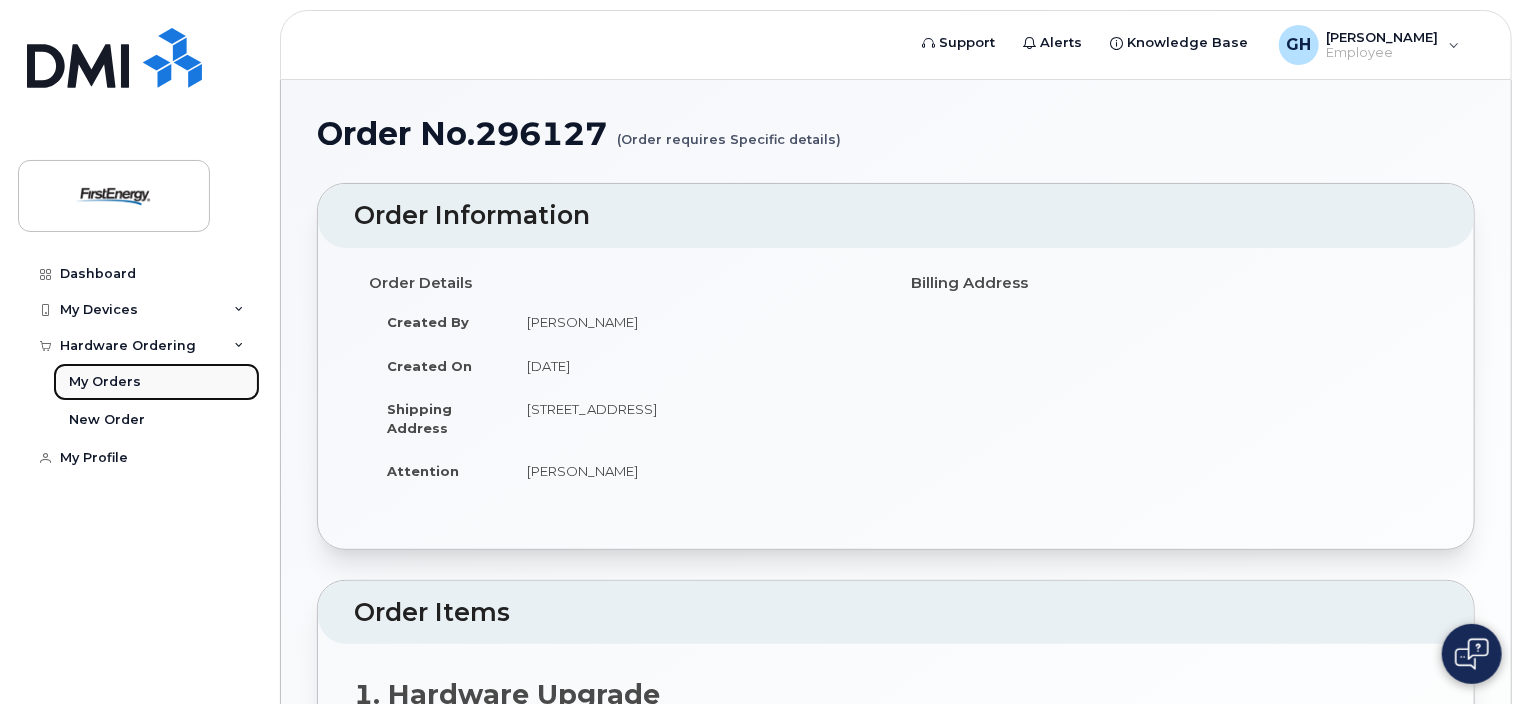 click on "My Orders" 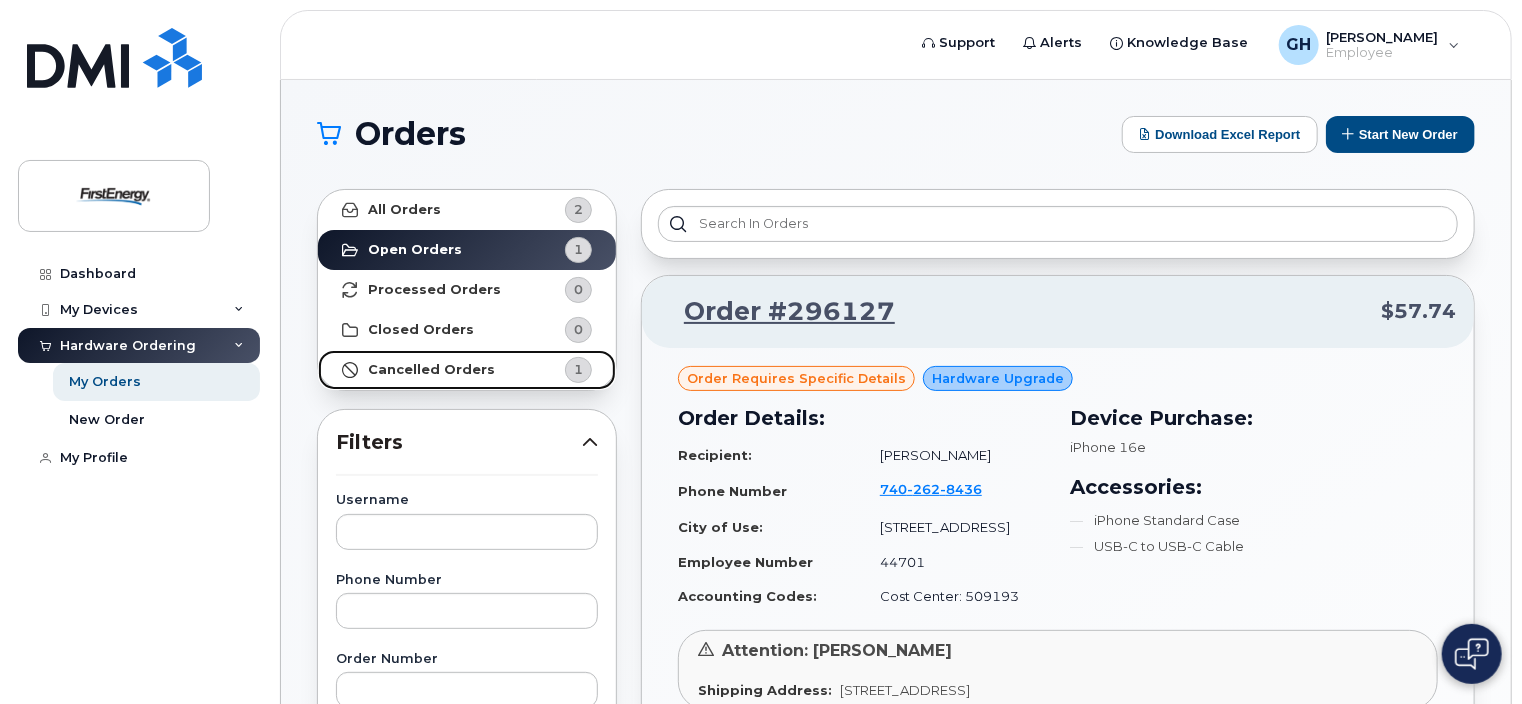 click on "Cancelled Orders" 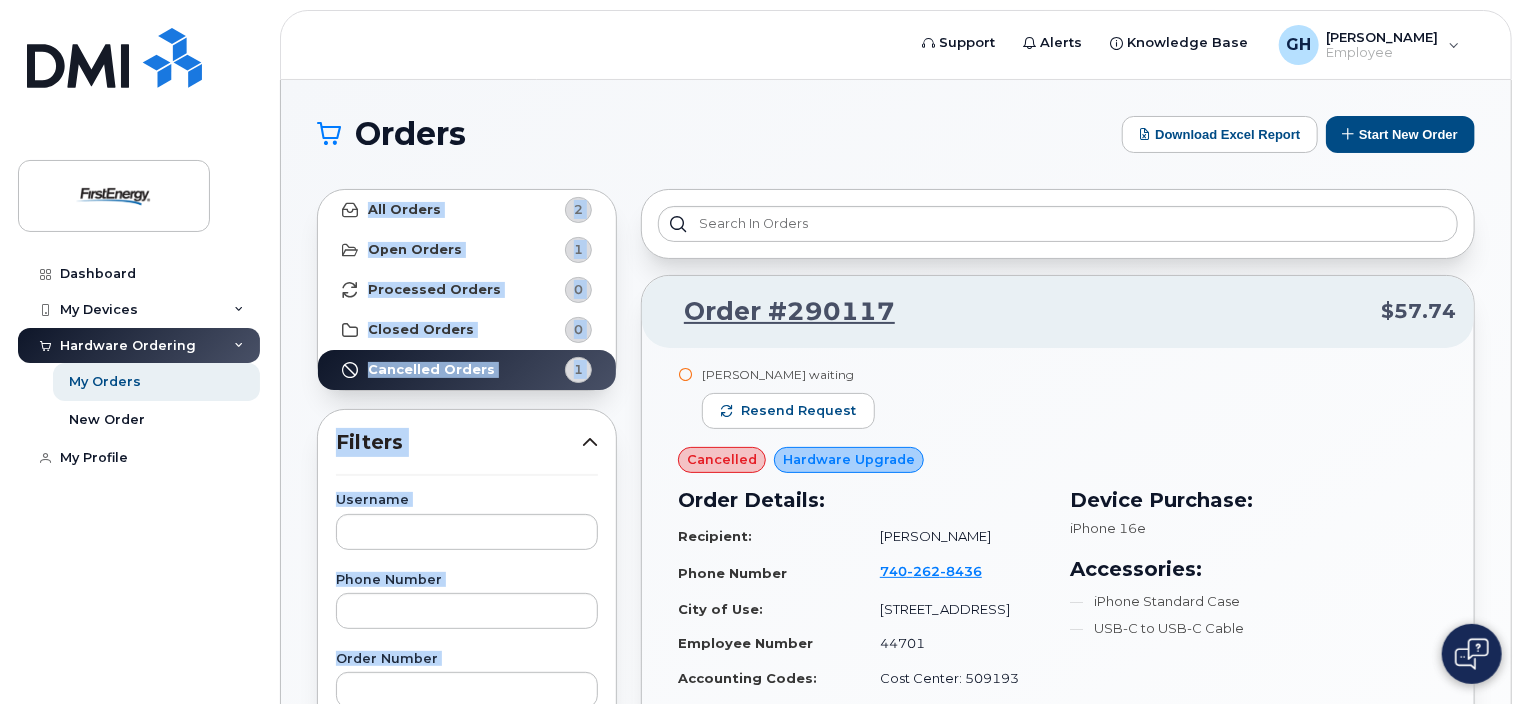 drag, startPoint x: 1521, startPoint y: 128, endPoint x: 1531, endPoint y: 180, distance: 52.95281 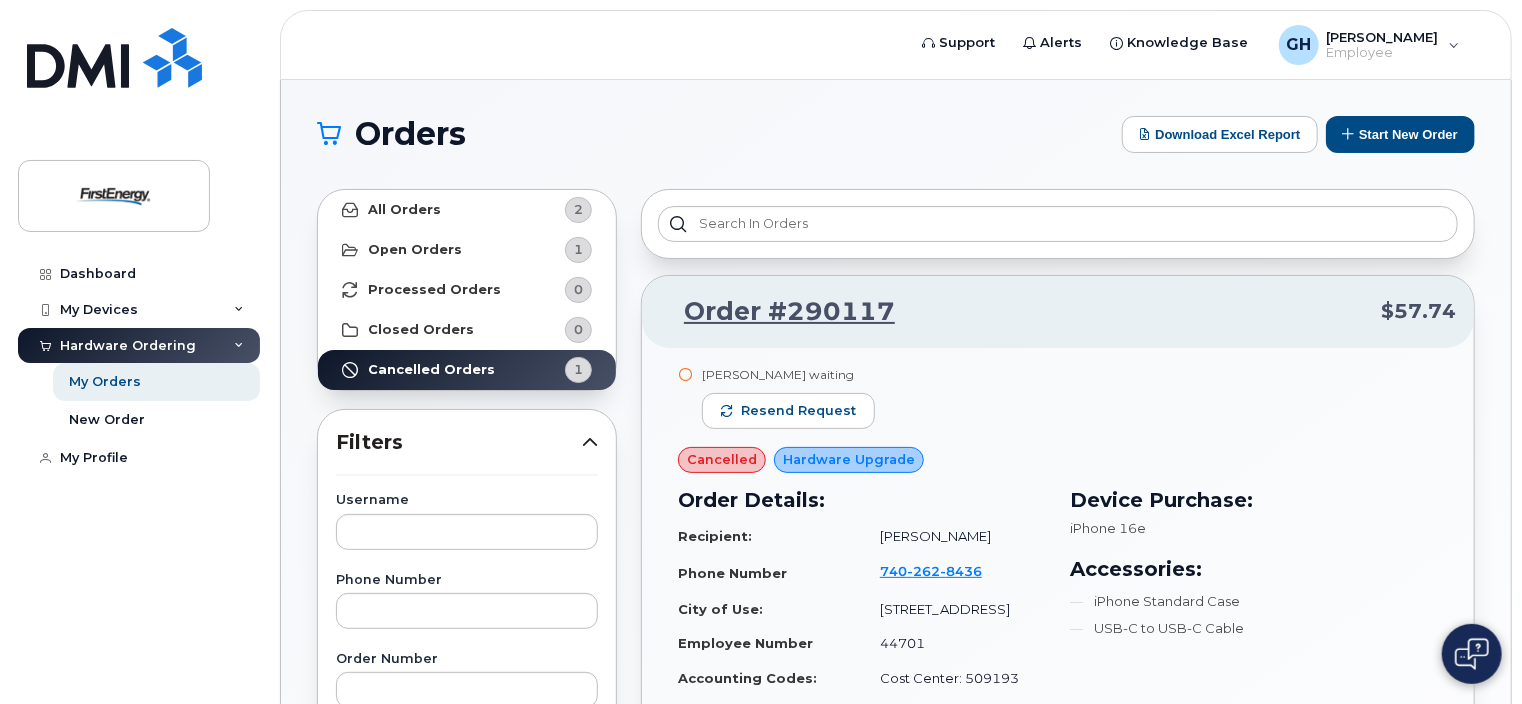 drag, startPoint x: 1531, startPoint y: 180, endPoint x: 1493, endPoint y: 364, distance: 187.88295 